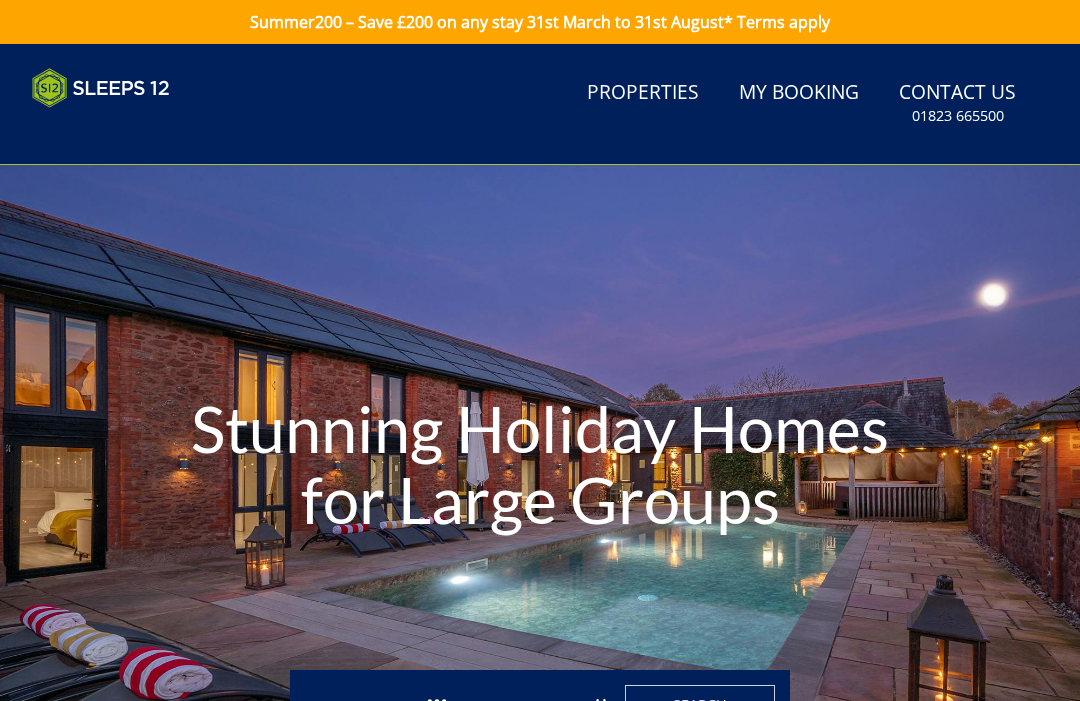 scroll, scrollTop: 0, scrollLeft: 0, axis: both 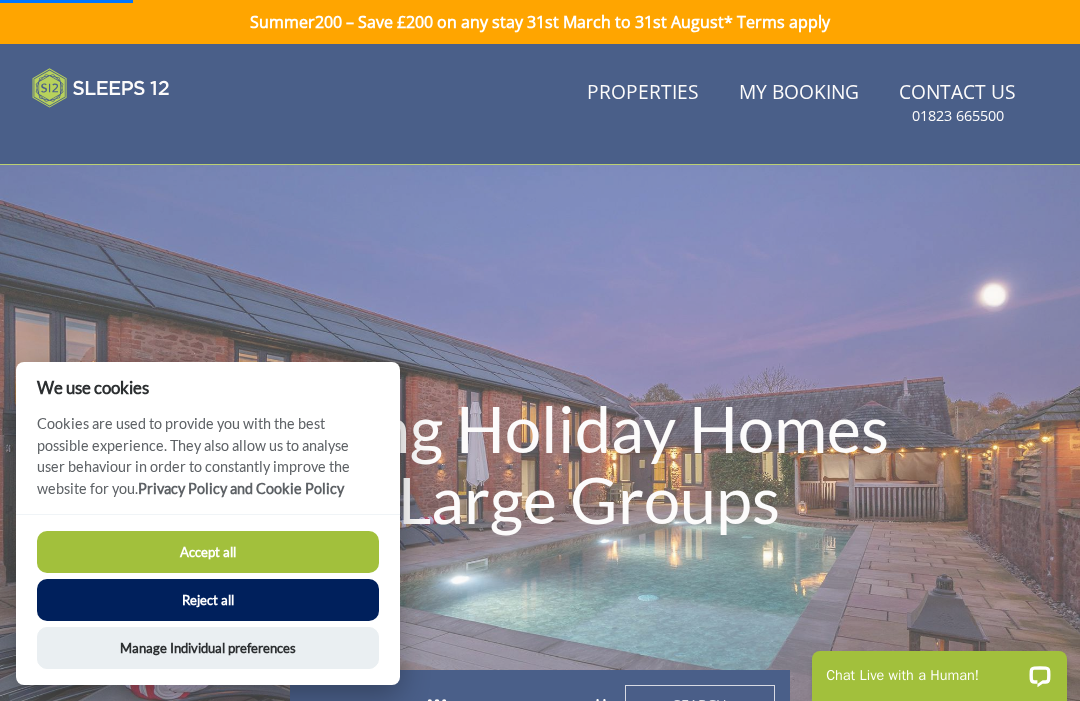 click on "Accept all" at bounding box center [208, 552] 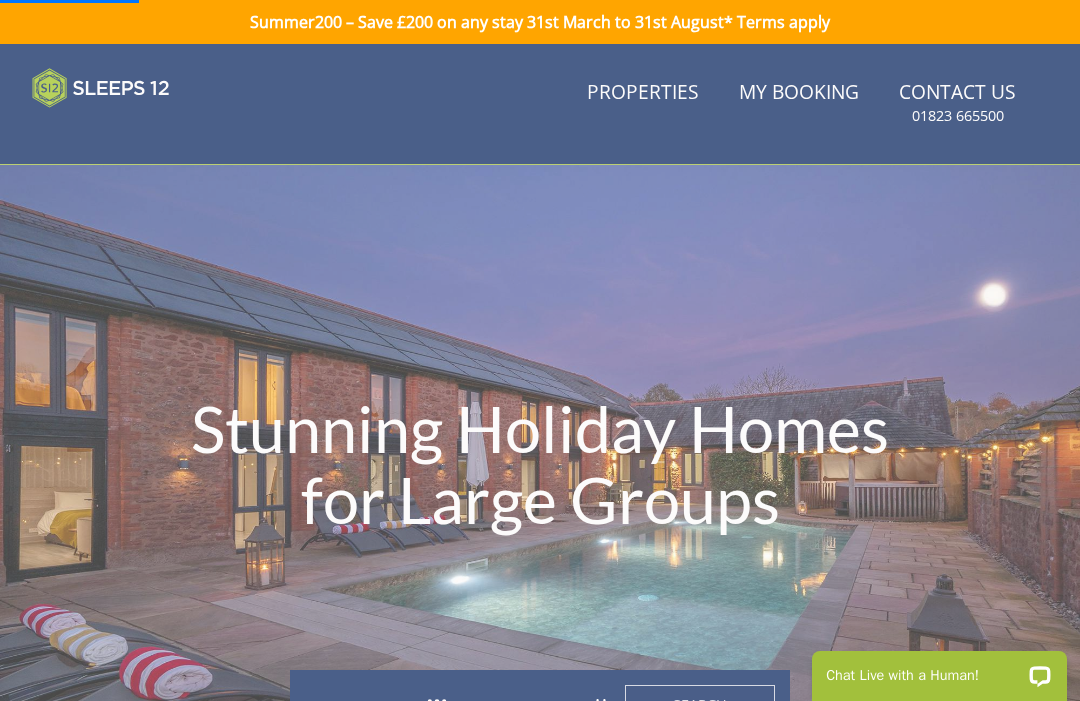 click on "Properties" at bounding box center [643, 93] 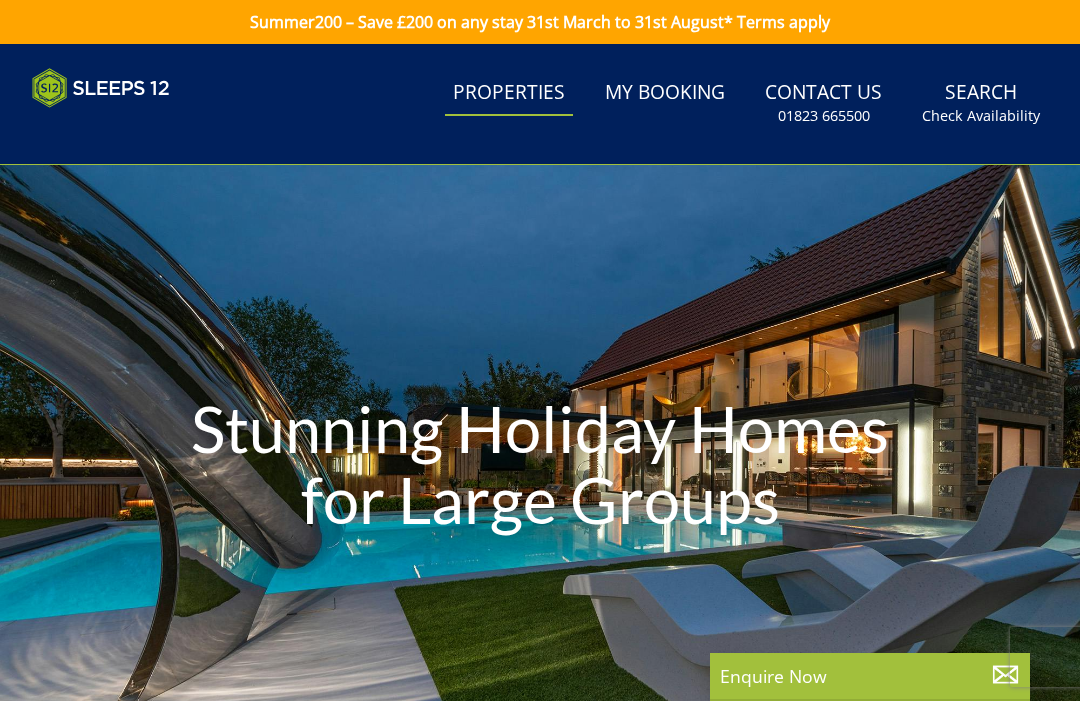 scroll, scrollTop: 37, scrollLeft: 0, axis: vertical 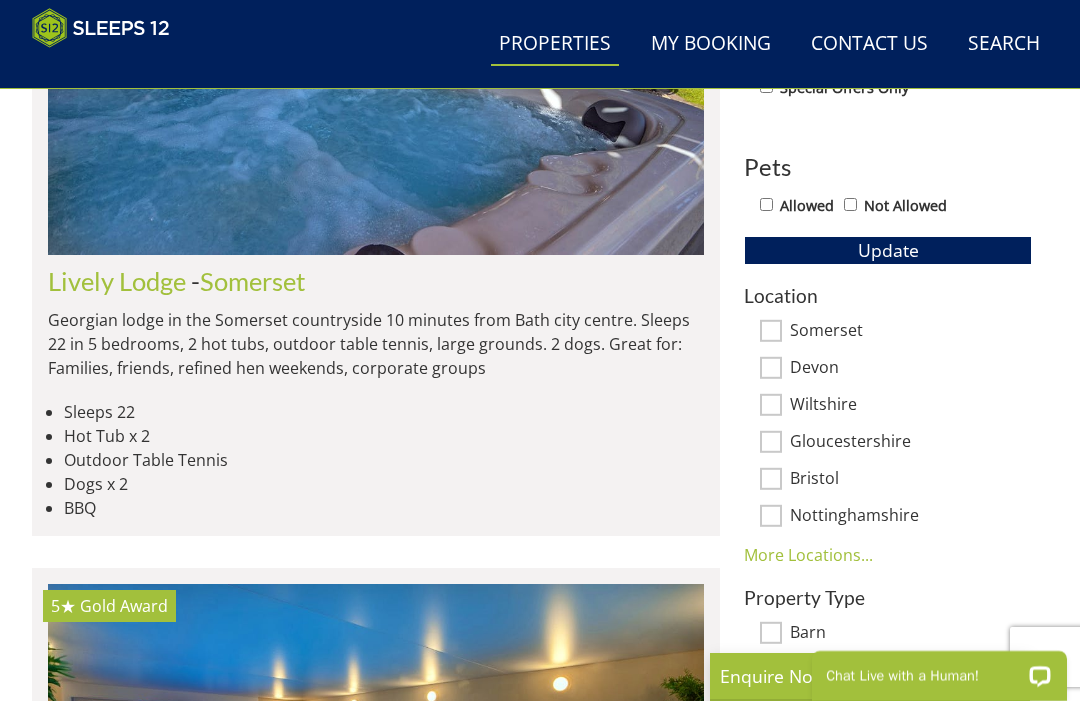 click on "More Locations..." at bounding box center [808, 555] 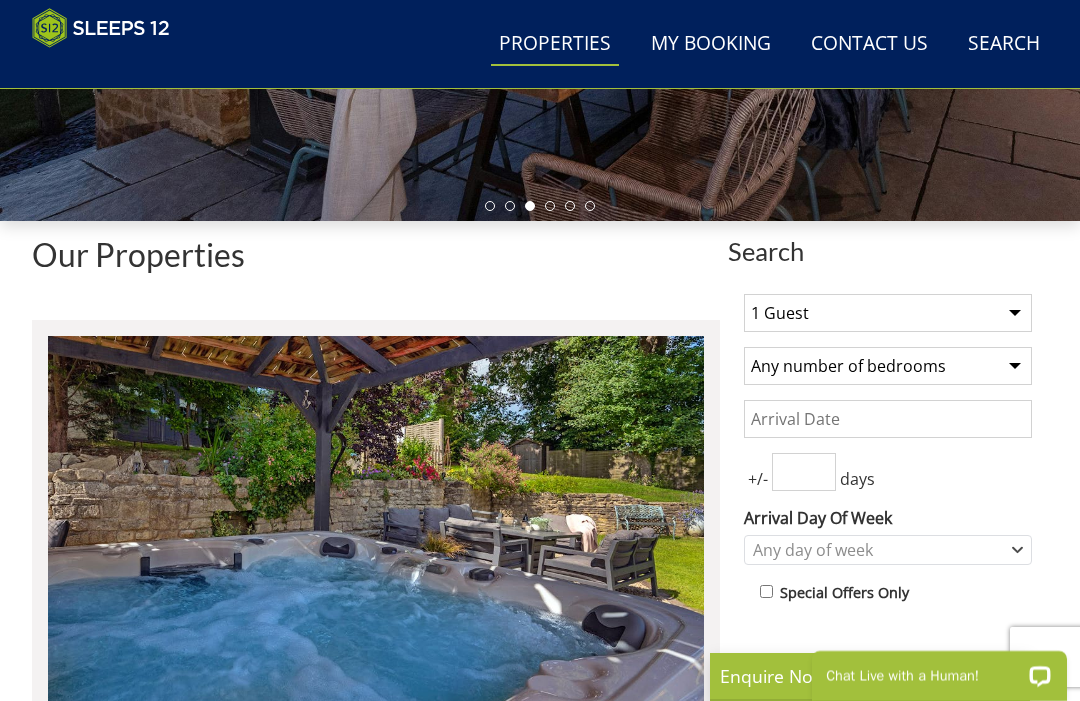 scroll, scrollTop: 518, scrollLeft: 0, axis: vertical 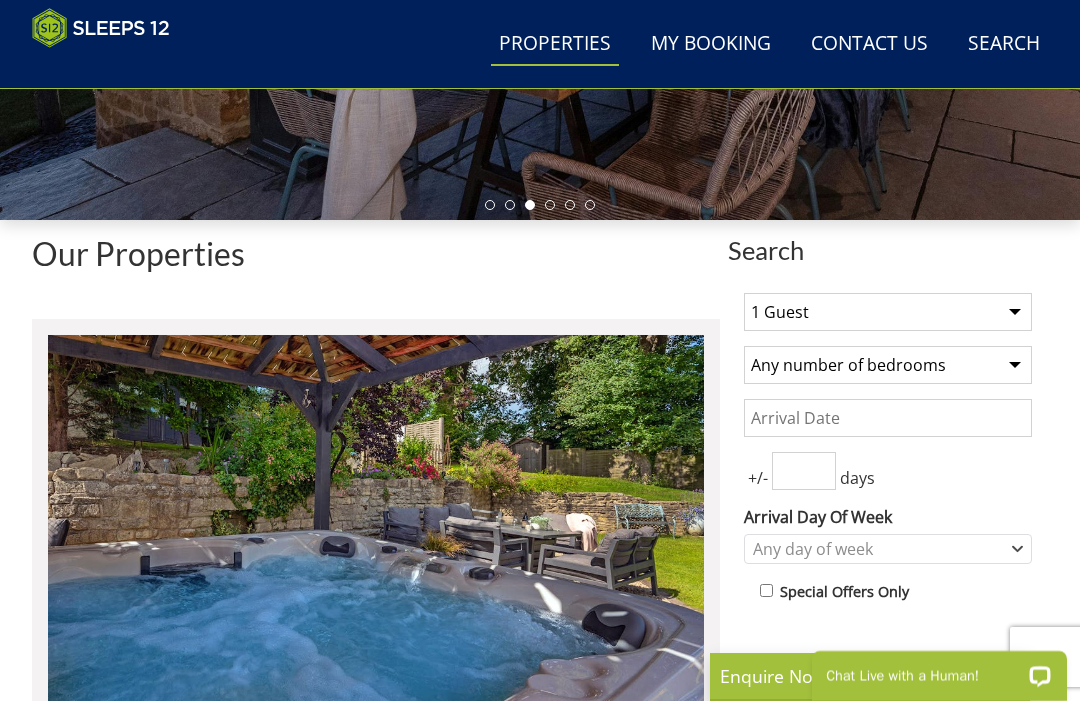 click on "1 Guest
2 Guests
3 Guests
4 Guests
5 Guests
6 Guests
7 Guests
8 Guests
9 Guests
10 Guests
11 Guests
12 Guests
13 Guests
14 Guests
15 Guests
16 Guests
17 Guests
18 Guests
19 Guests
20 Guests
21 Guests
22 Guests
23 Guests
24 Guests
25 Guests
26 Guests
27 Guests
28 Guests
29 Guests
30 Guests
31 Guests
32 Guests" at bounding box center [888, 312] 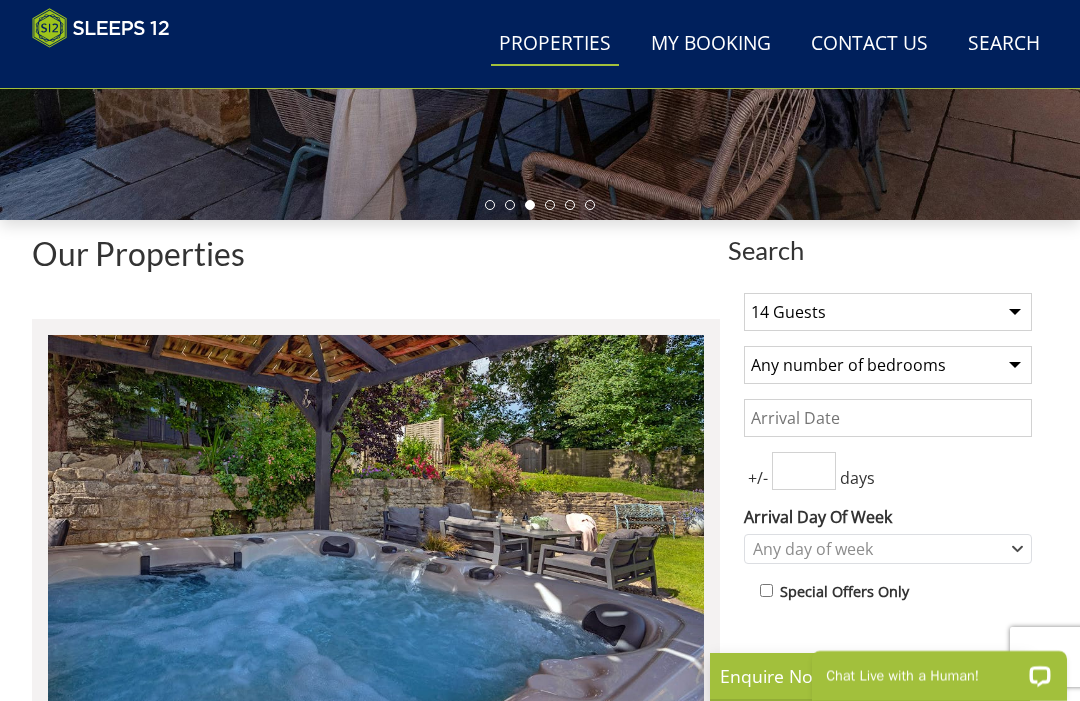 click on "Any number of bedrooms
4 Bedrooms
5 Bedrooms
6 Bedrooms
7 Bedrooms
8 Bedrooms
9 Bedrooms
10 Bedrooms
11 Bedrooms
12 Bedrooms
13 Bedrooms
14 Bedrooms
15 Bedrooms
16 Bedrooms" at bounding box center [888, 365] 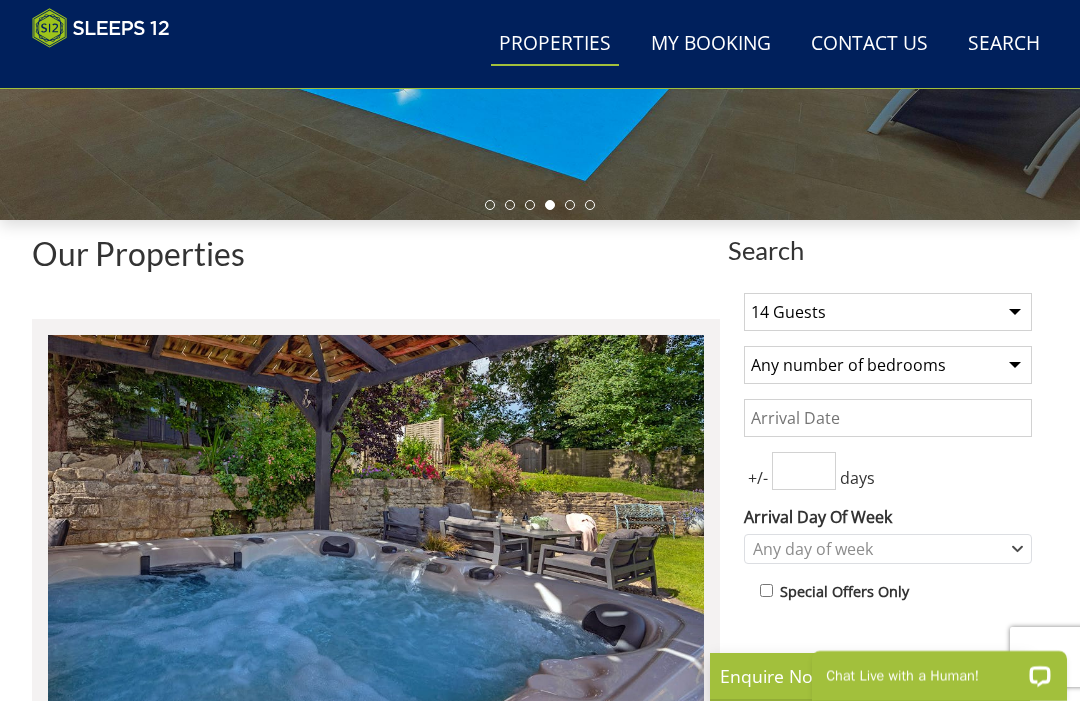 select on "9" 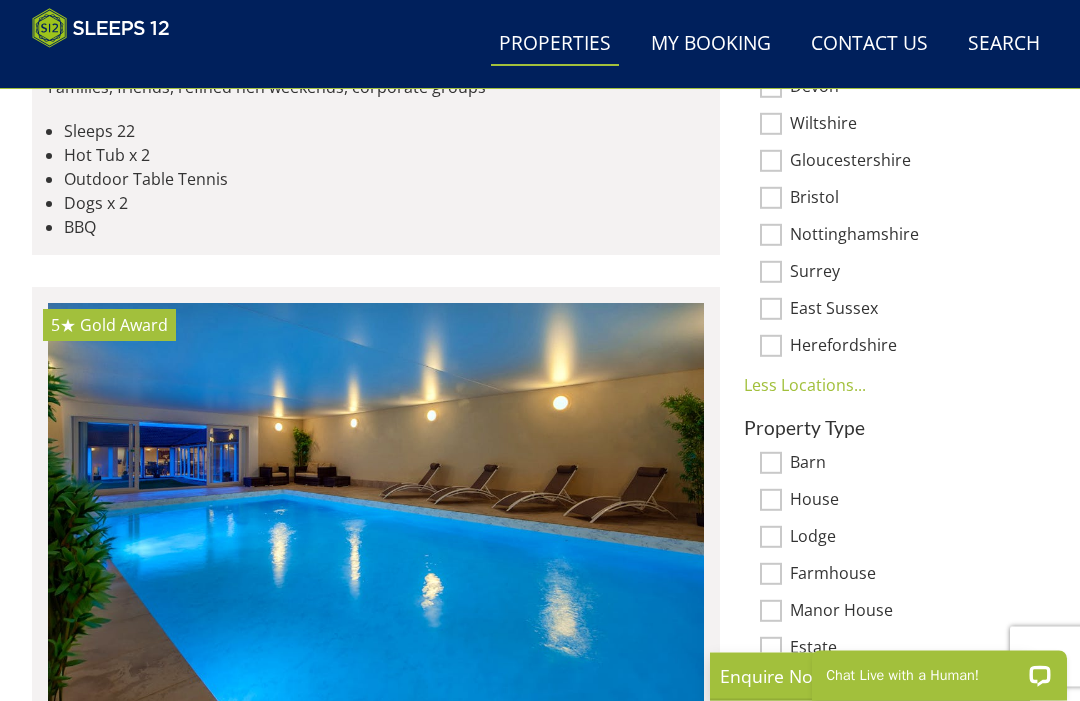 scroll, scrollTop: 1212, scrollLeft: 0, axis: vertical 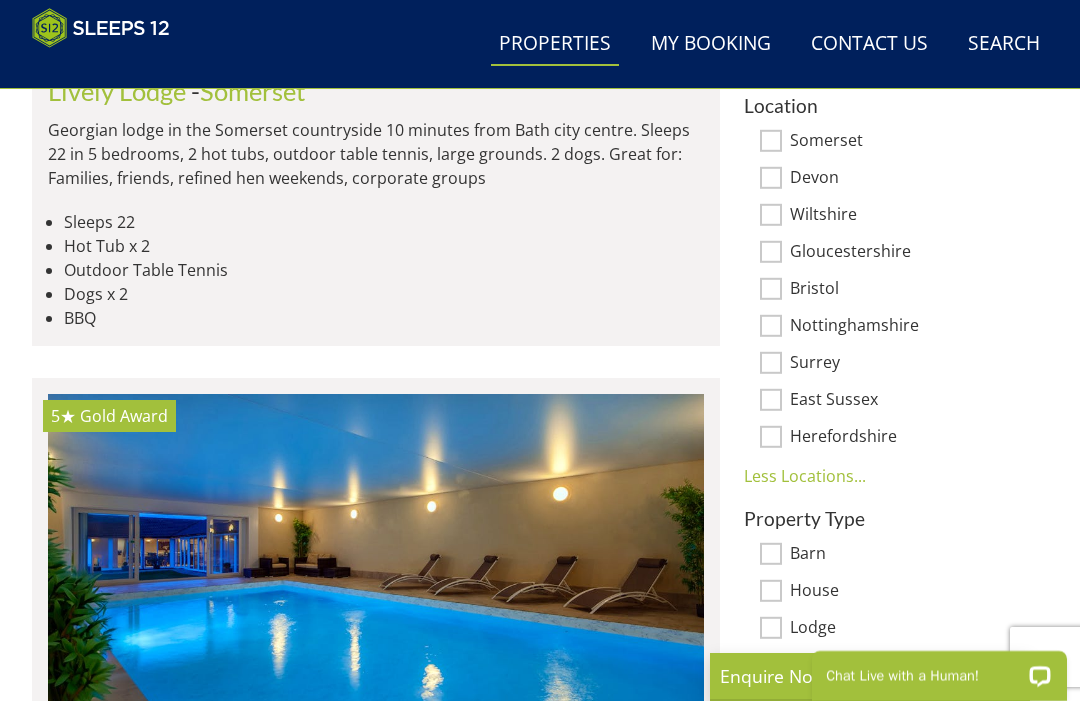 click on "East Sussex" at bounding box center (771, 400) 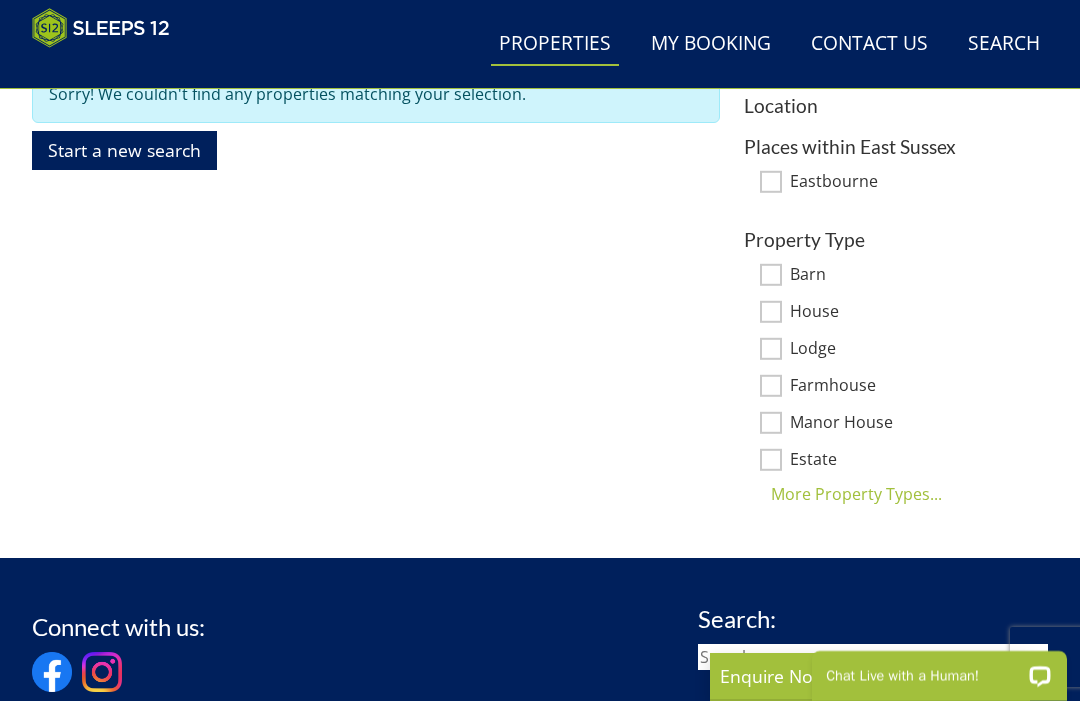 click on "Lodge" at bounding box center (771, 349) 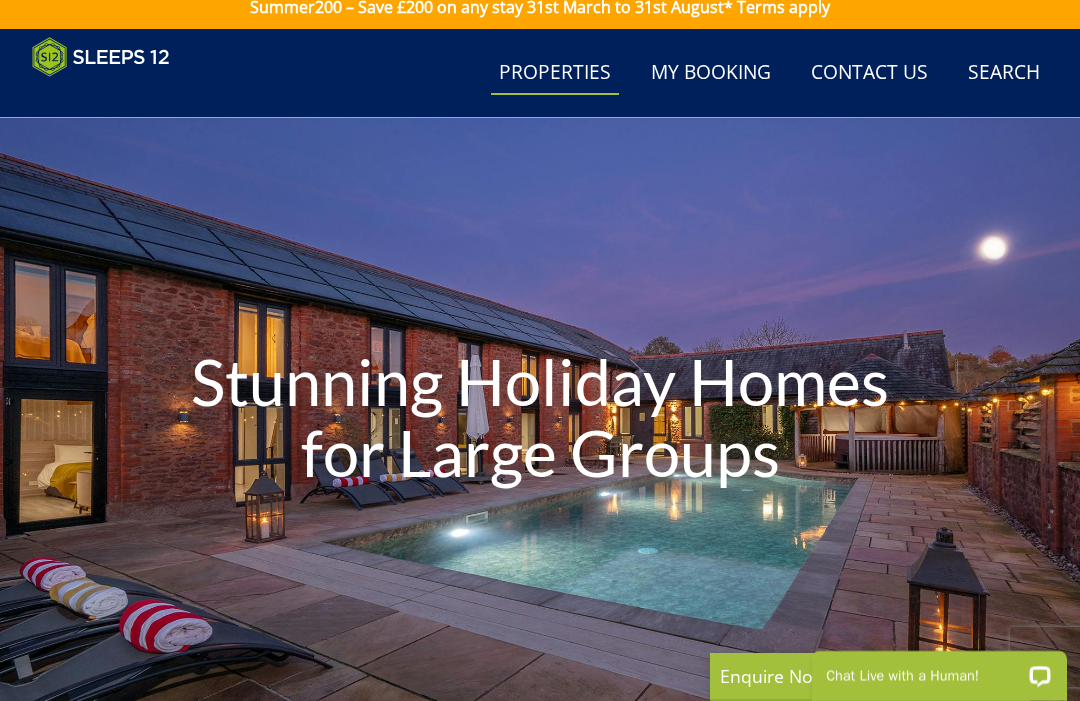 scroll, scrollTop: 0, scrollLeft: 0, axis: both 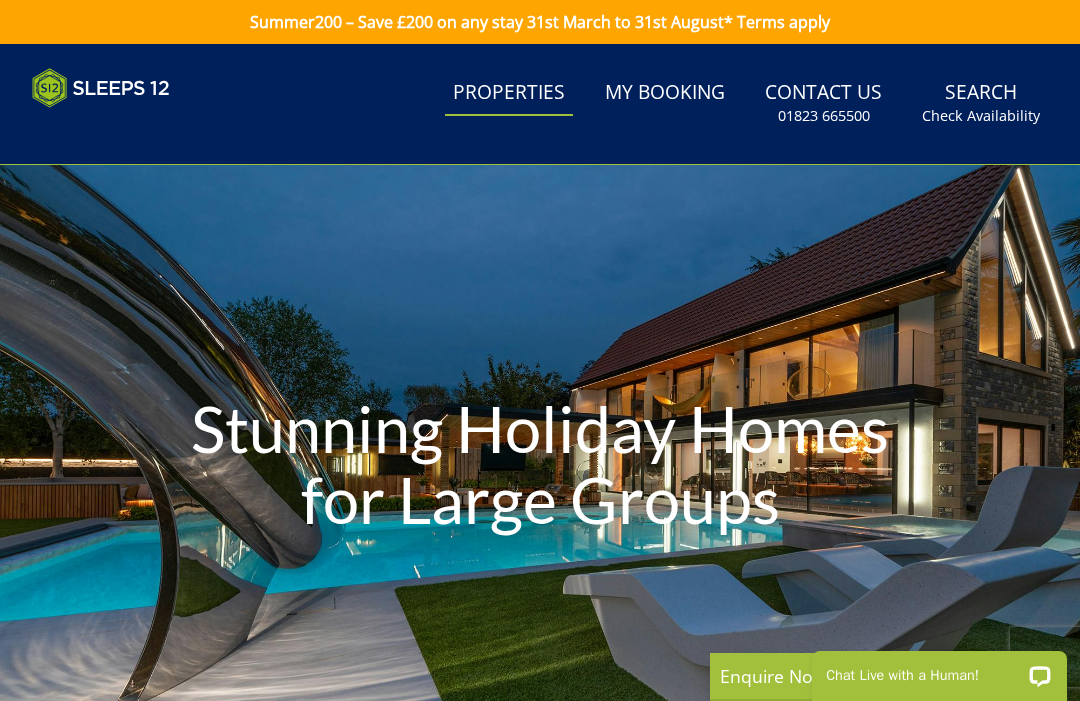 click on "Check Availability" at bounding box center (981, 116) 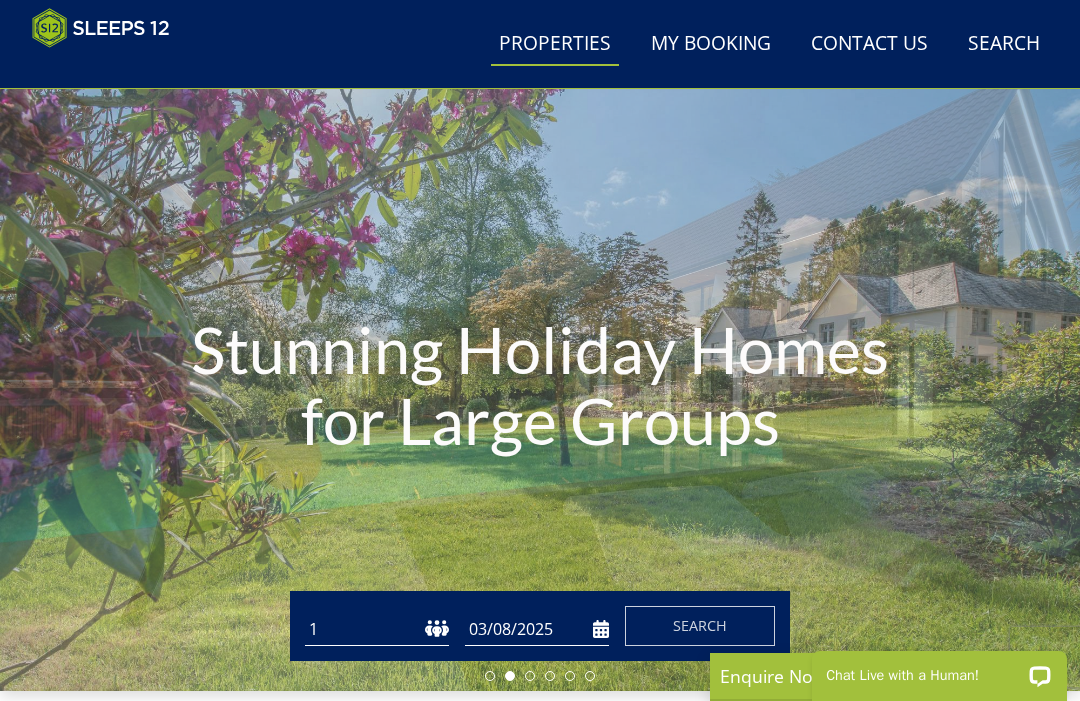 scroll, scrollTop: 0, scrollLeft: 0, axis: both 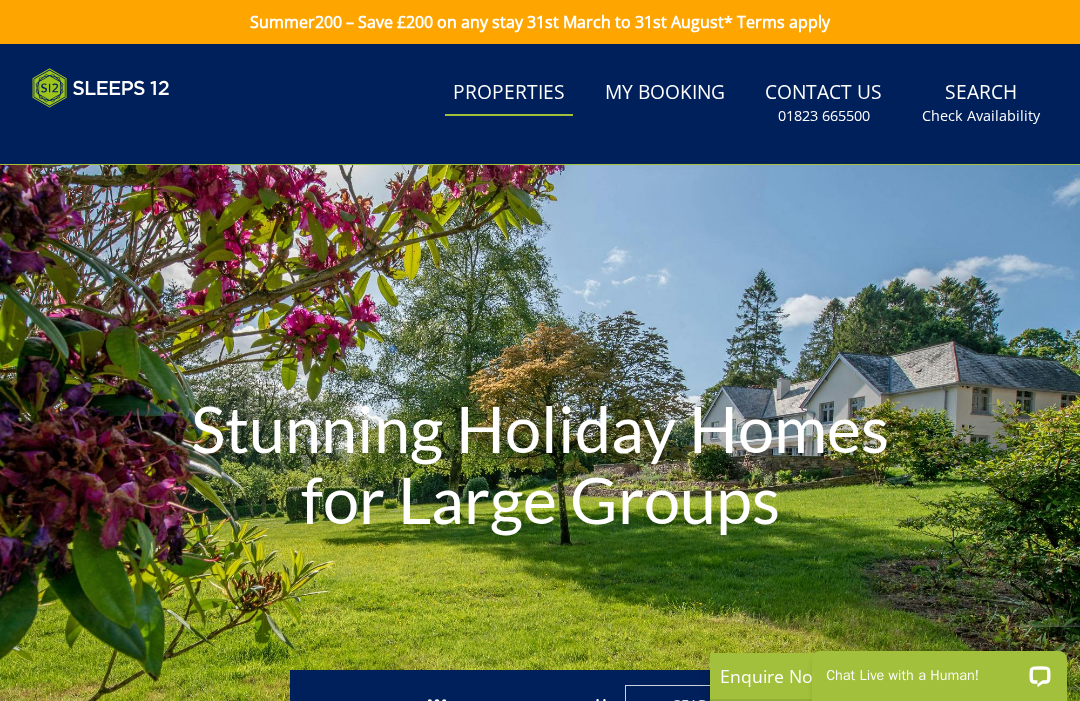 click on "Properties" at bounding box center [509, 93] 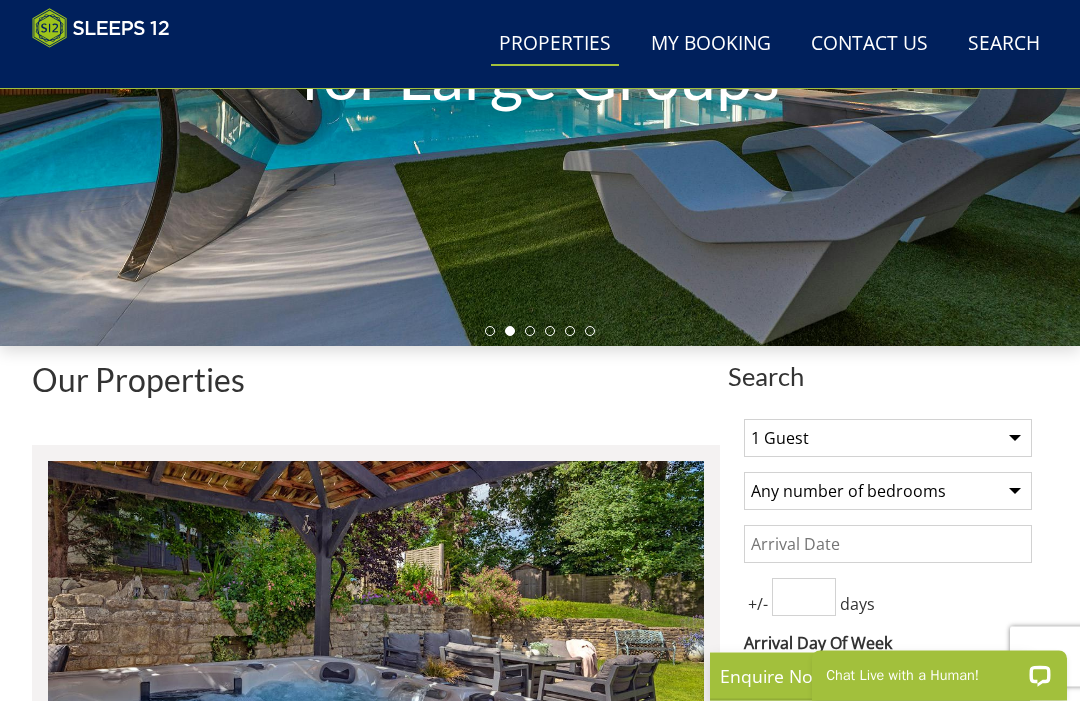 scroll, scrollTop: 424, scrollLeft: 0, axis: vertical 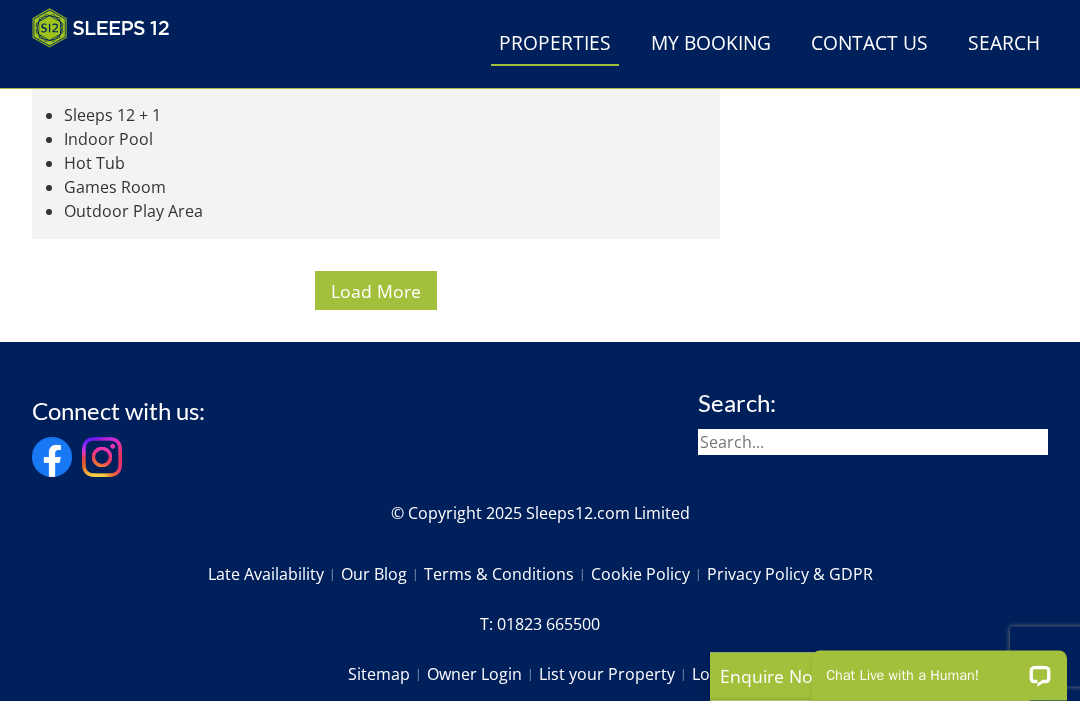 click on "Load More" at bounding box center (376, 292) 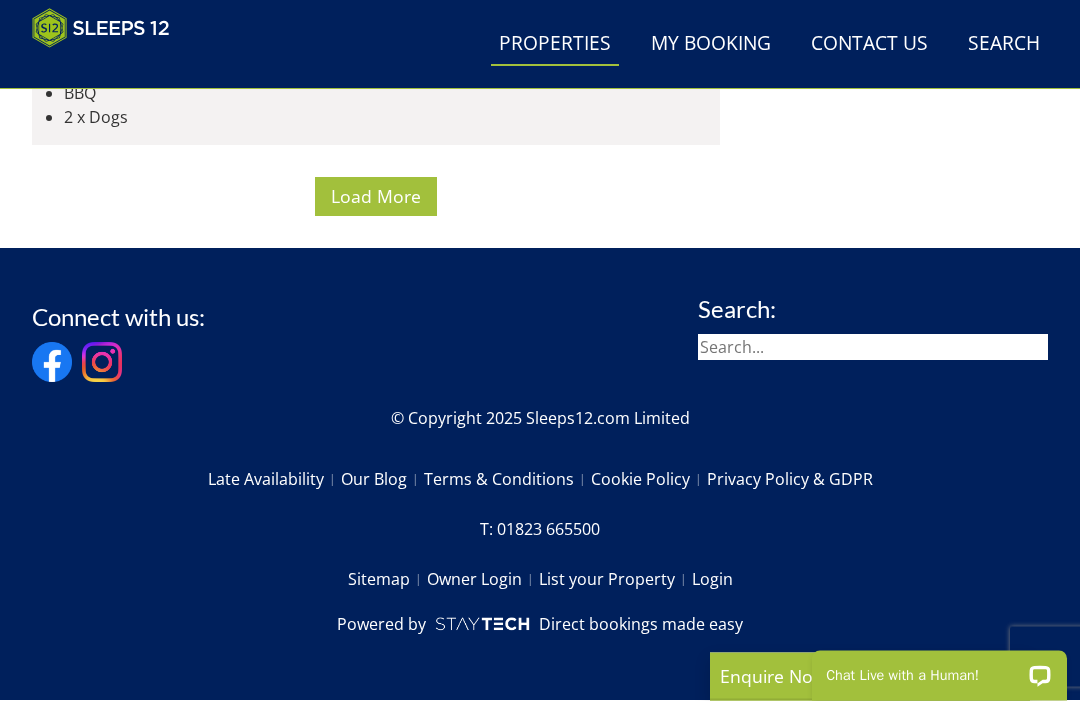 scroll, scrollTop: 31972, scrollLeft: 0, axis: vertical 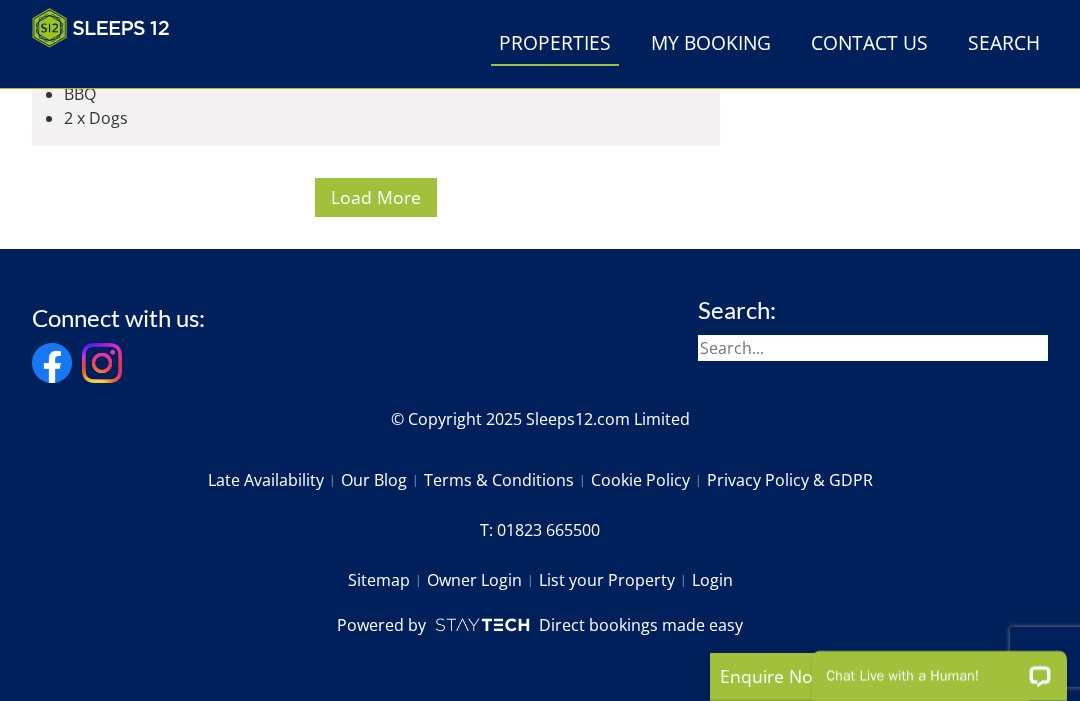 click on "Load More" at bounding box center (376, 197) 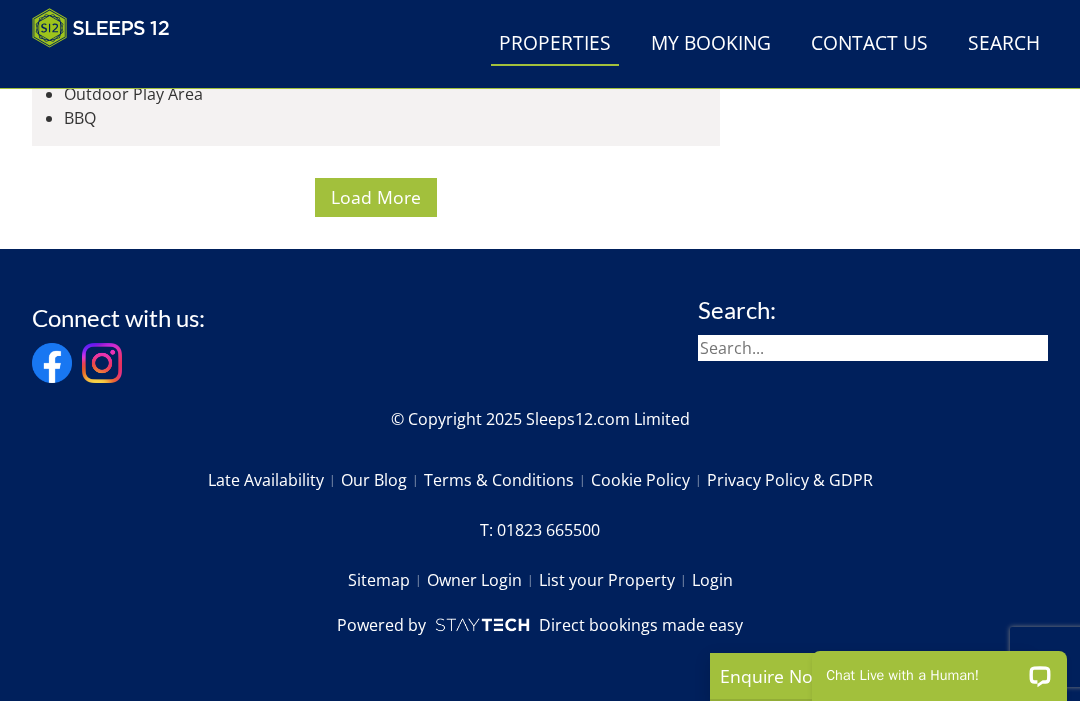 scroll, scrollTop: 47539, scrollLeft: 0, axis: vertical 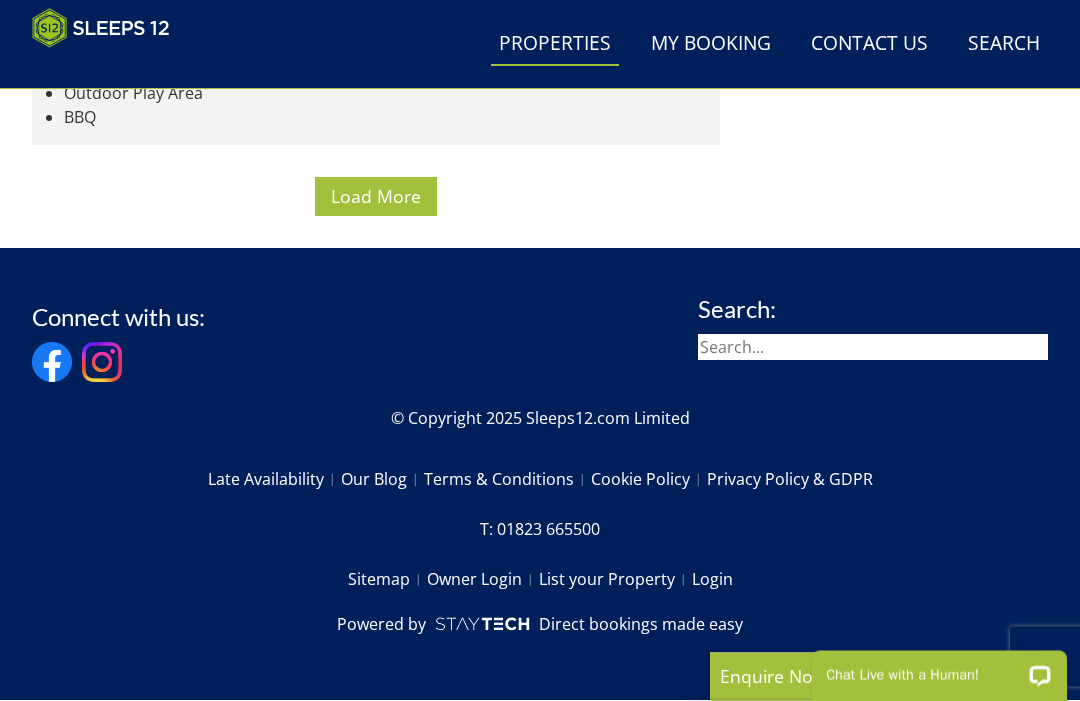 click on "Garden Court
-  [STATE]" at bounding box center [376, -133] 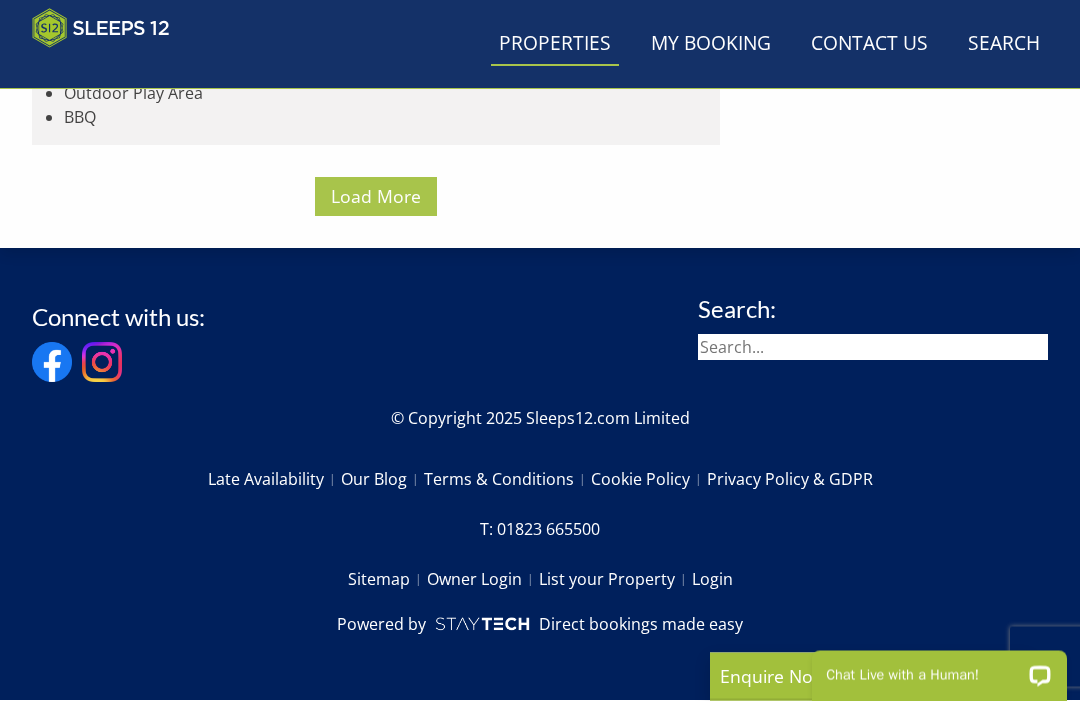 scroll, scrollTop: 47540, scrollLeft: 0, axis: vertical 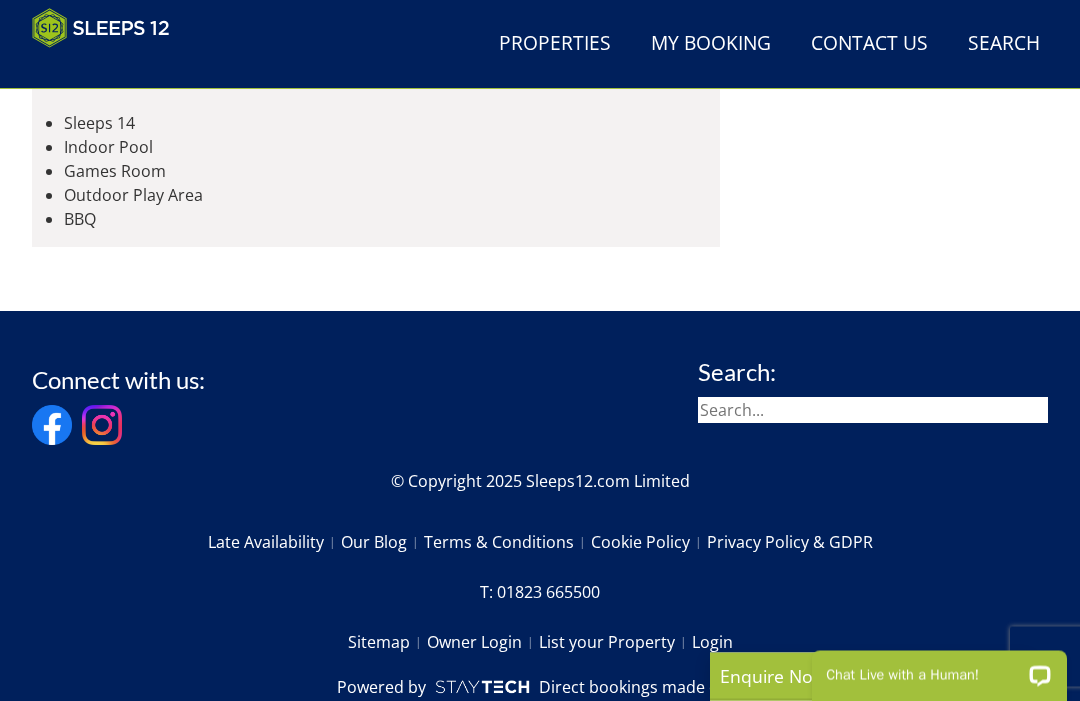click on "Garden Court" at bounding box center [125, -31] 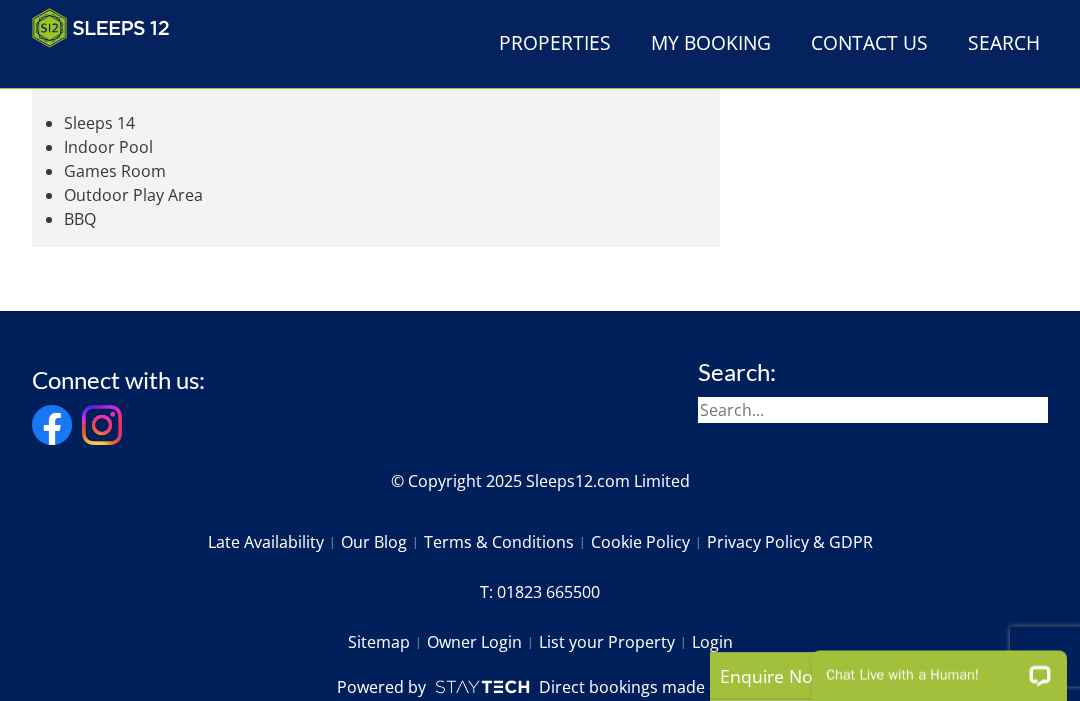 scroll, scrollTop: 1456, scrollLeft: 0, axis: vertical 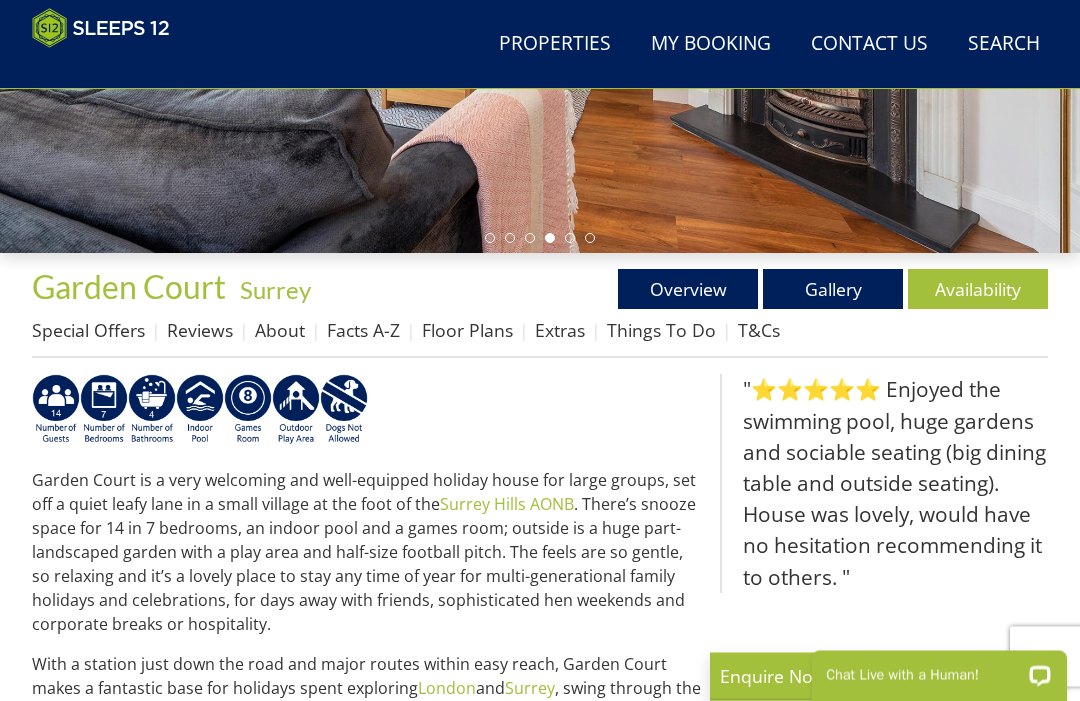 click on "Floor Plans" at bounding box center [467, 331] 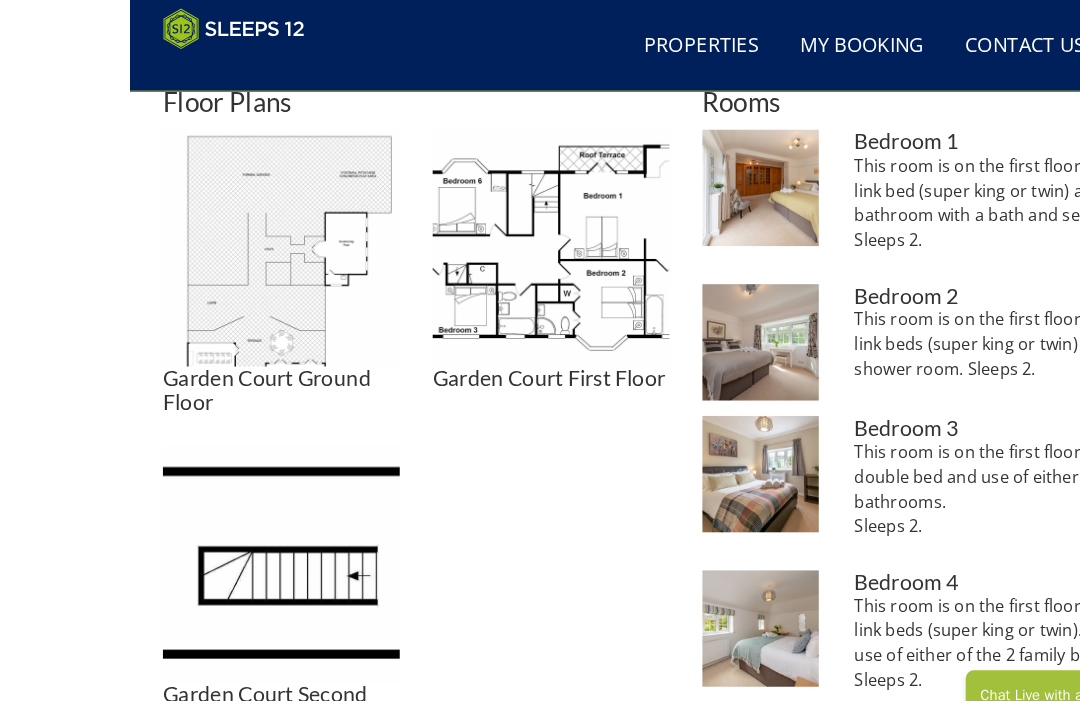 scroll, scrollTop: 806, scrollLeft: 0, axis: vertical 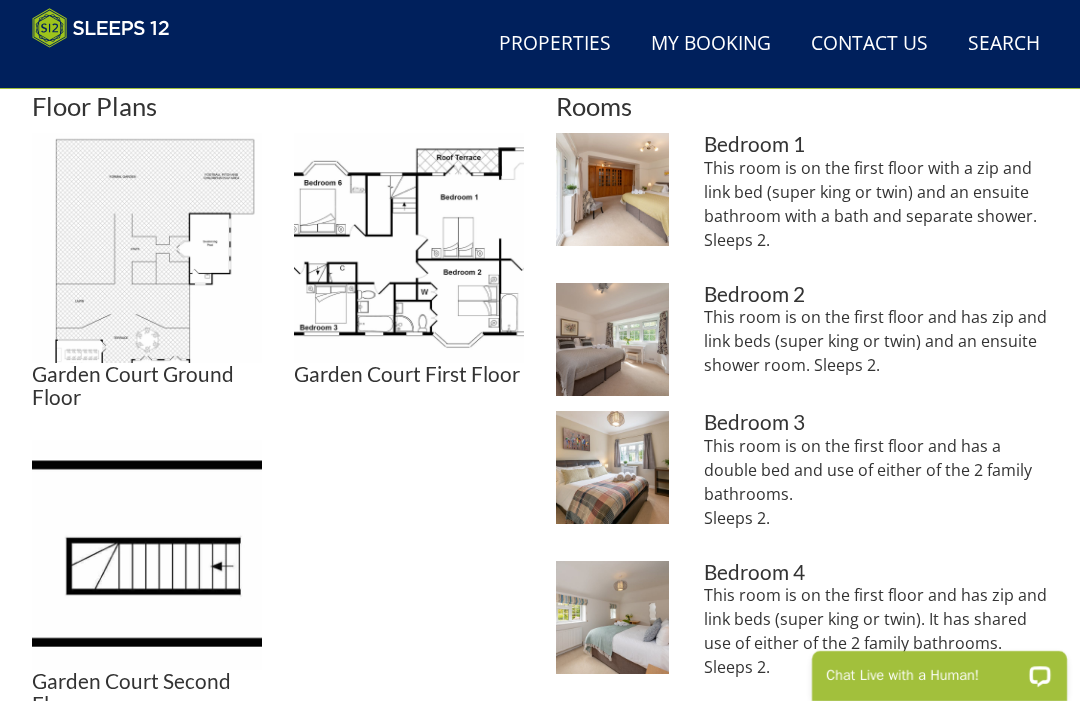 click at bounding box center (147, 248) 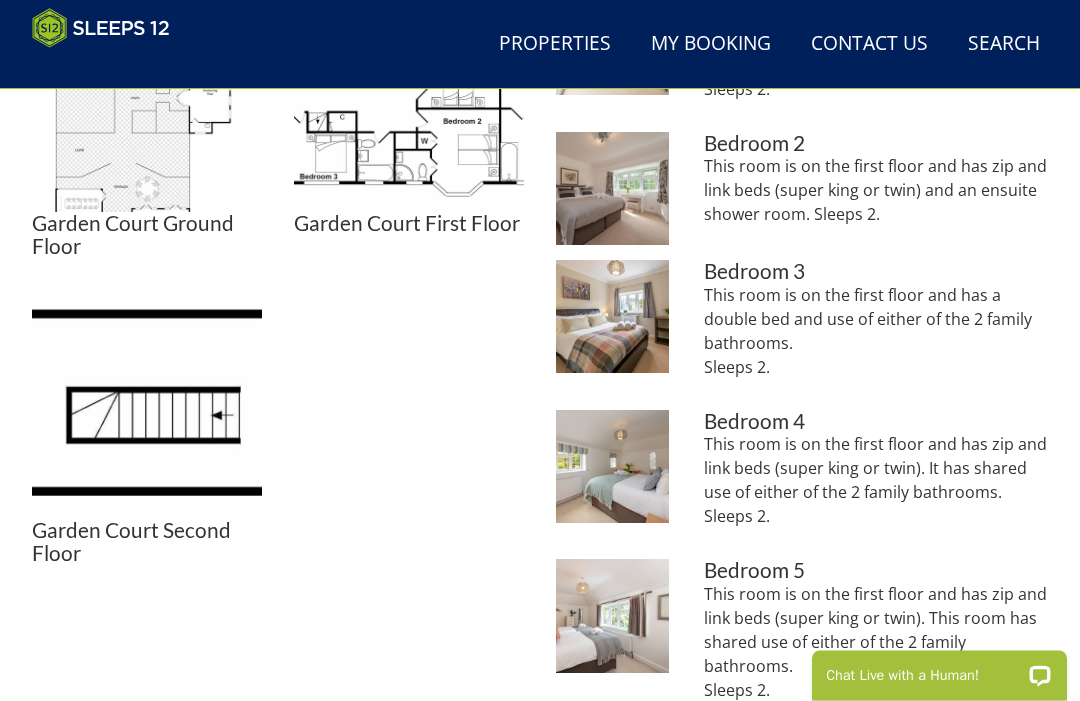 scroll, scrollTop: 957, scrollLeft: 0, axis: vertical 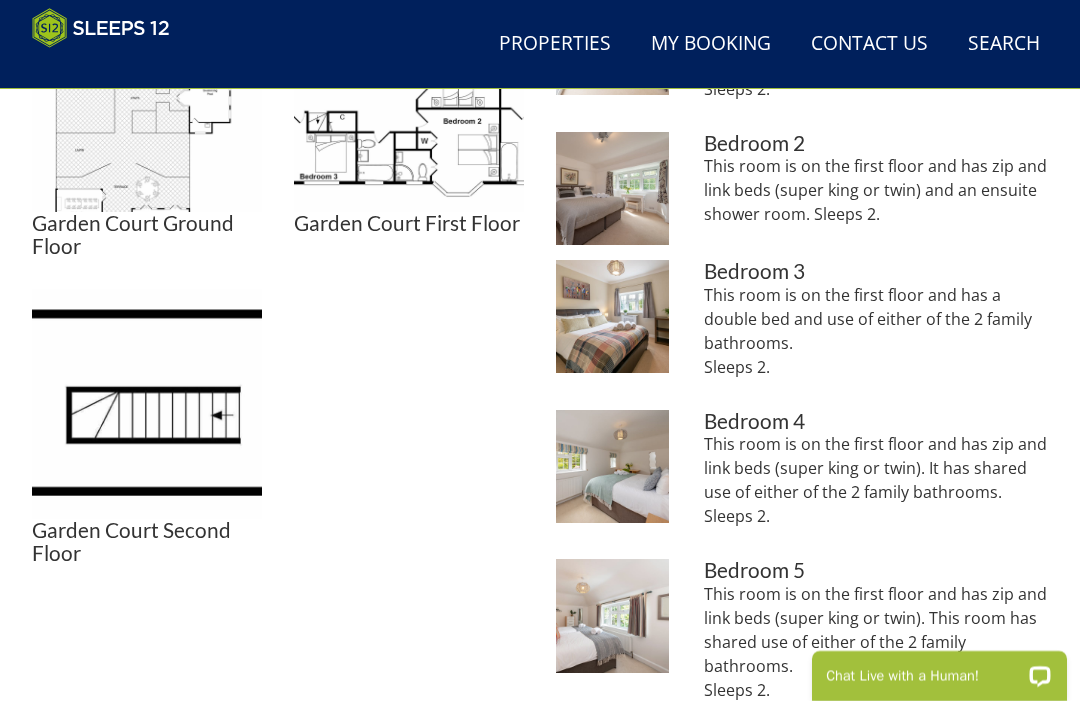 click at bounding box center (147, 404) 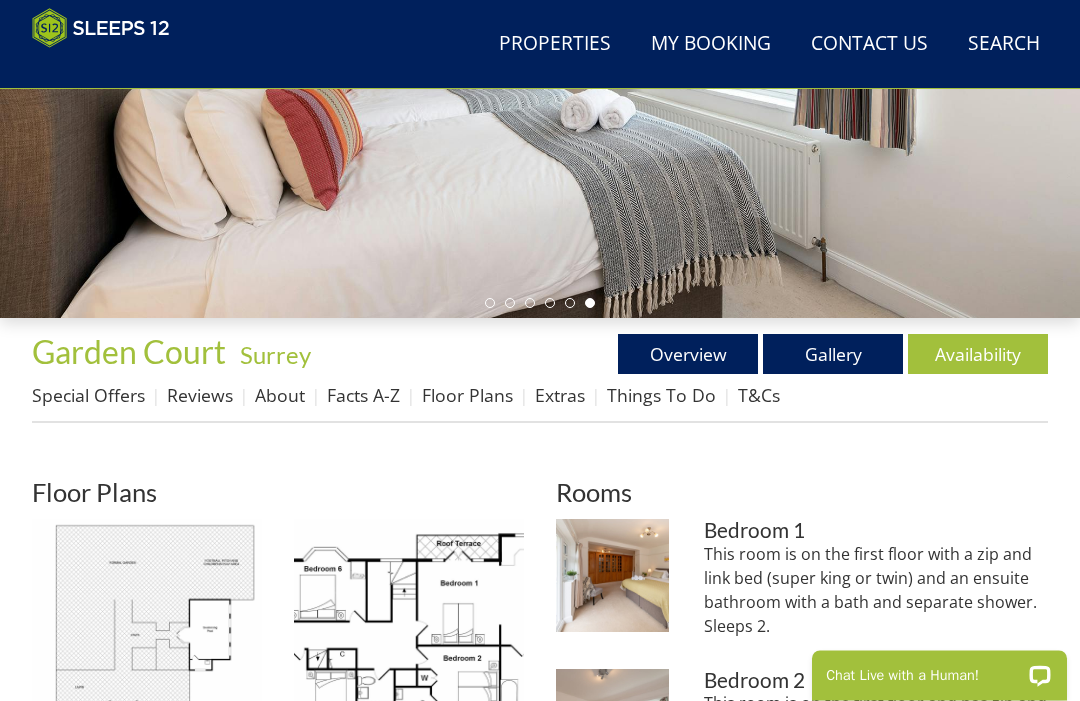 scroll, scrollTop: 420, scrollLeft: 0, axis: vertical 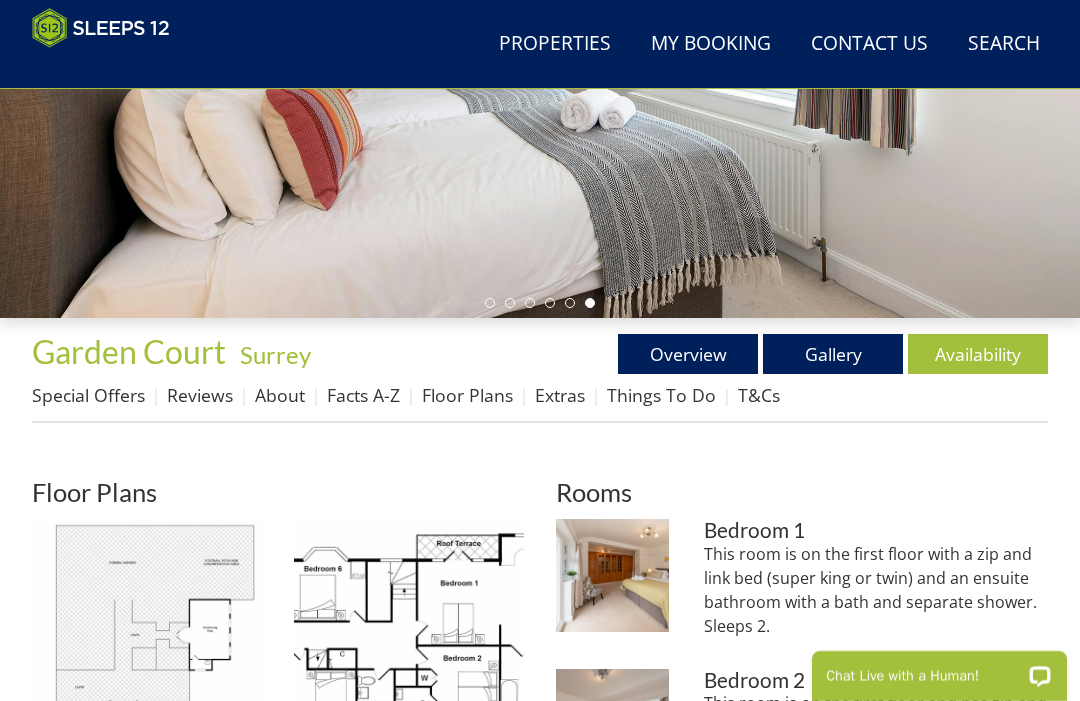 click on "Gallery" at bounding box center [833, 354] 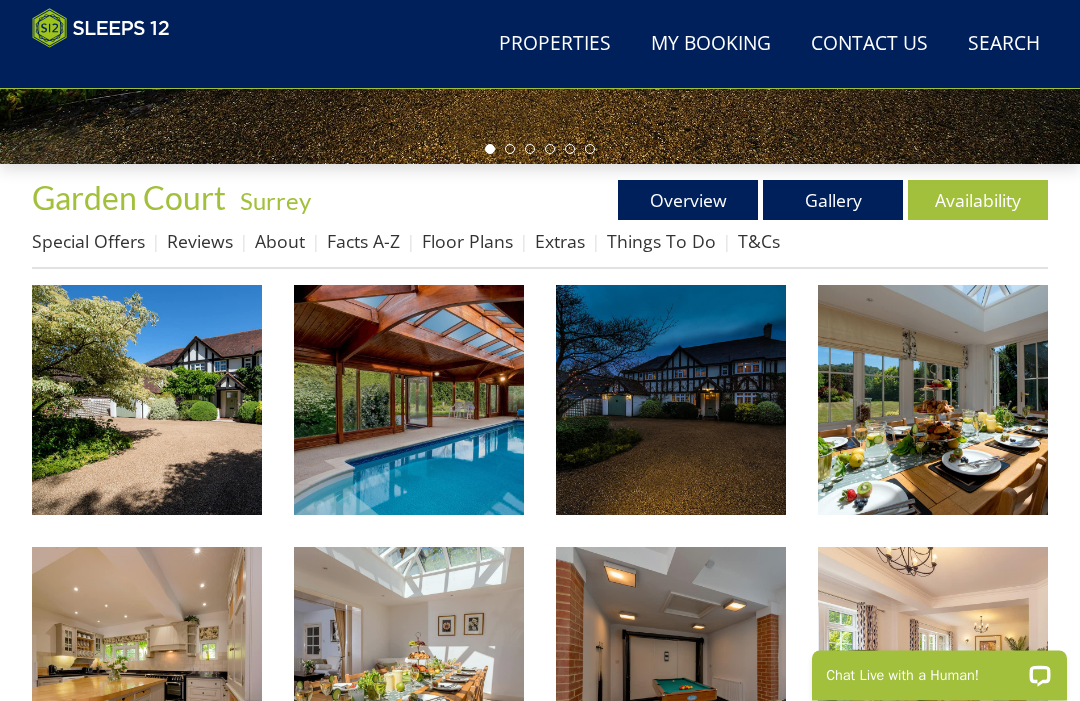 scroll, scrollTop: 596, scrollLeft: 0, axis: vertical 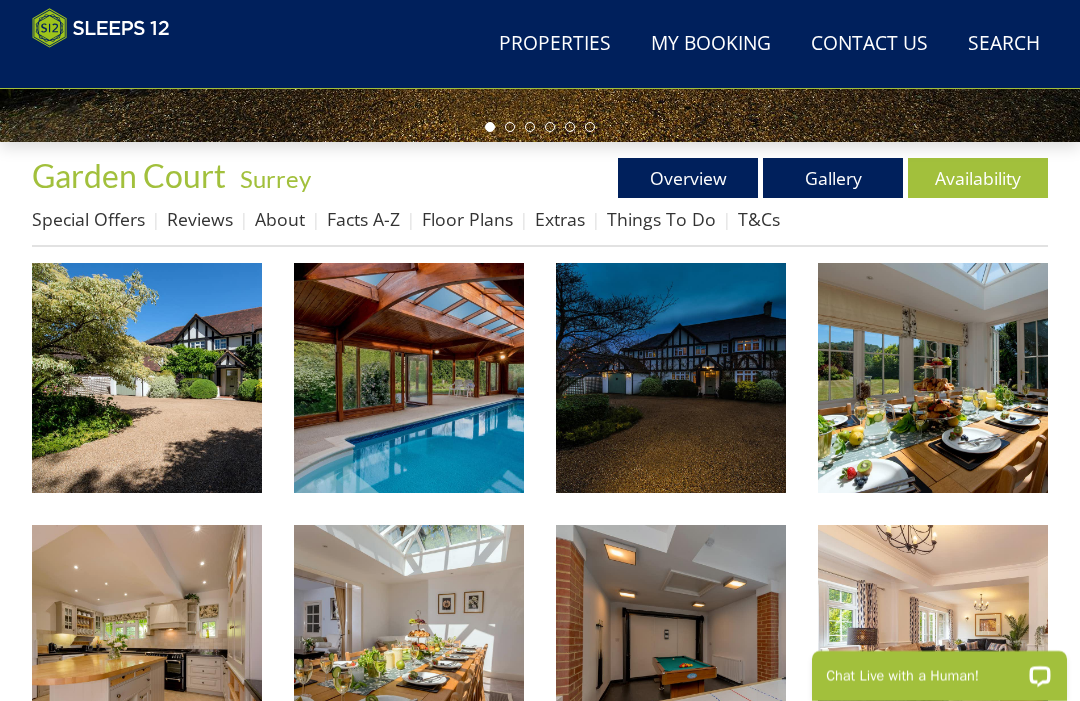 click at bounding box center [147, 378] 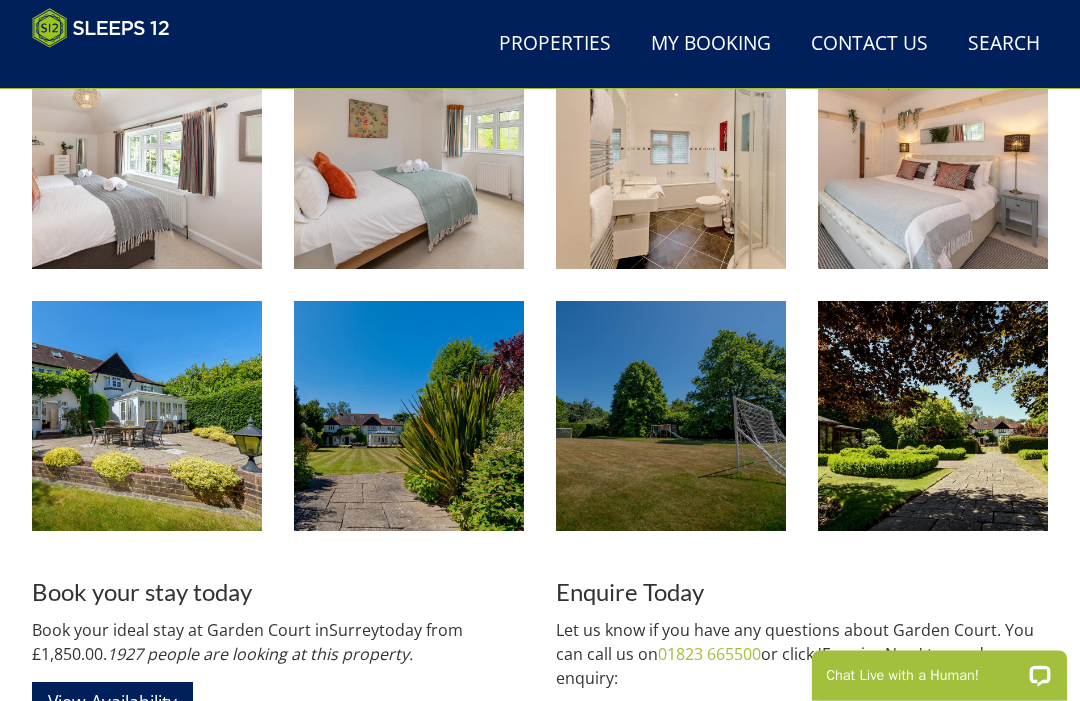 scroll, scrollTop: 1866, scrollLeft: 0, axis: vertical 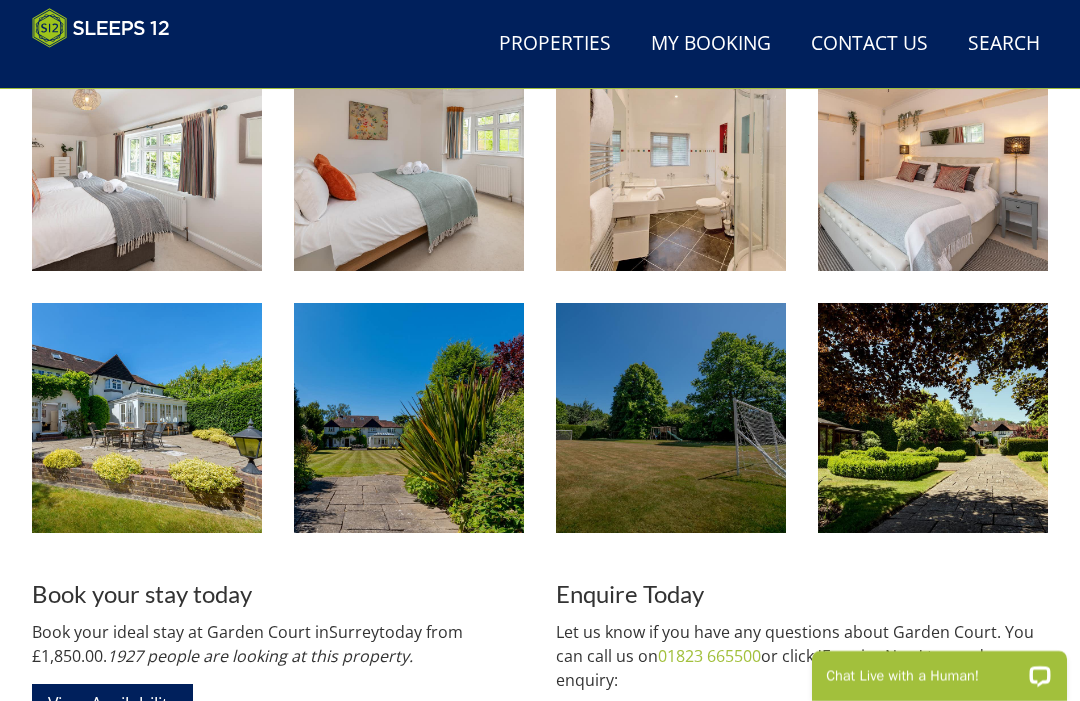 click on "View Availability" at bounding box center (112, 703) 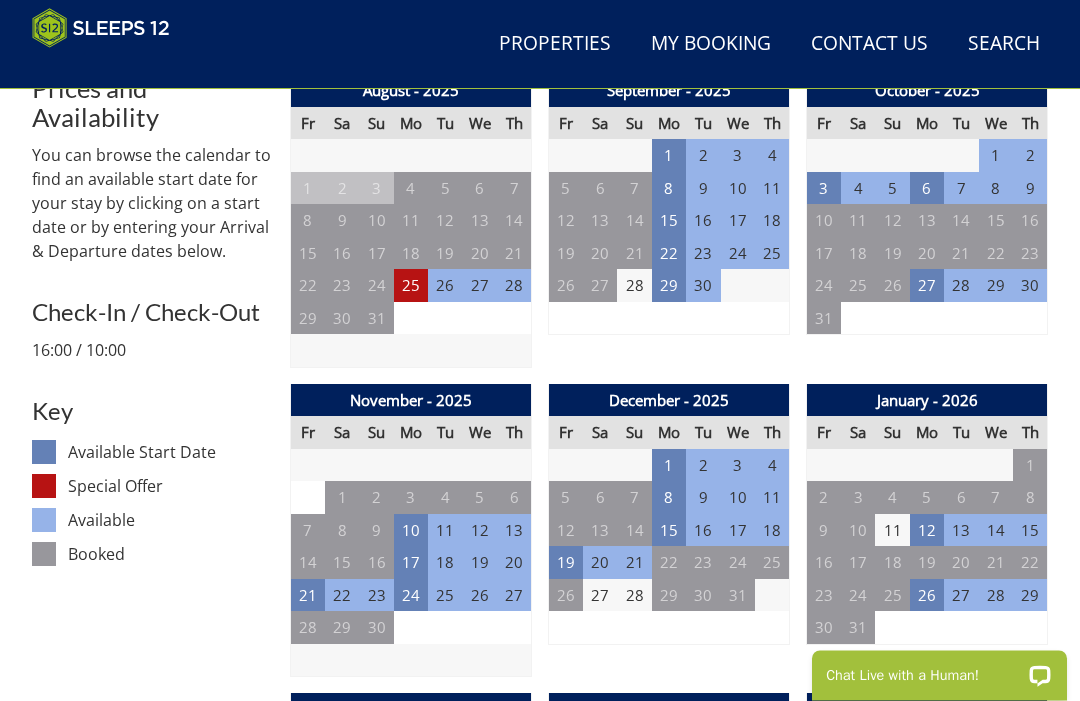 scroll, scrollTop: 787, scrollLeft: 0, axis: vertical 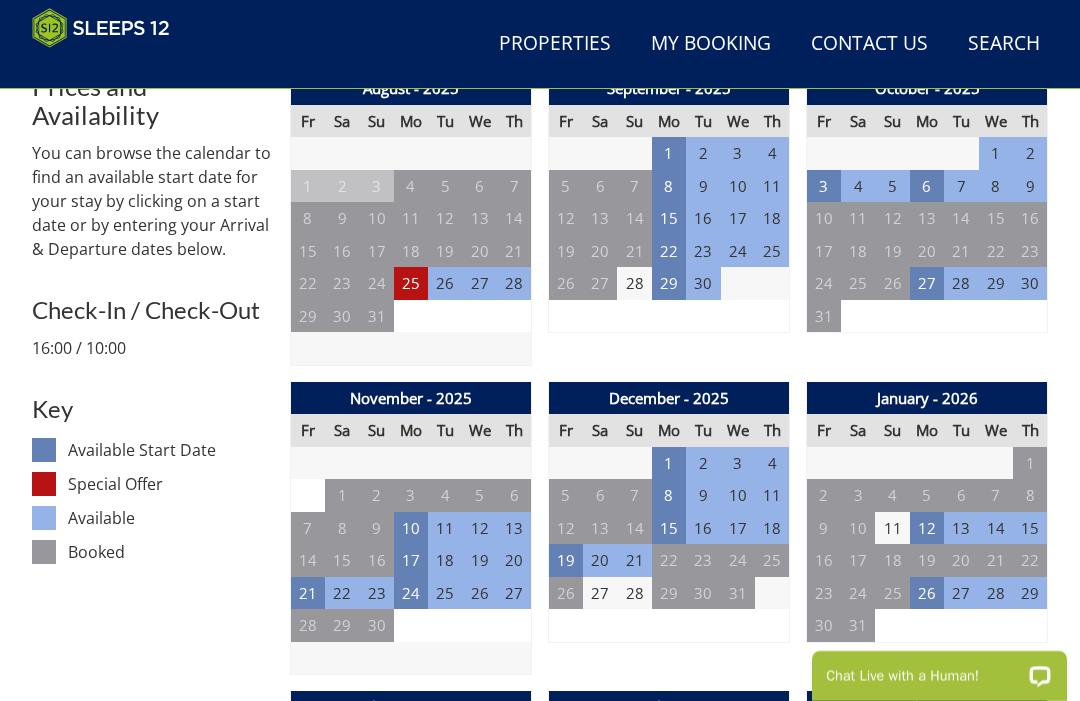 click on "27" at bounding box center (600, 593) 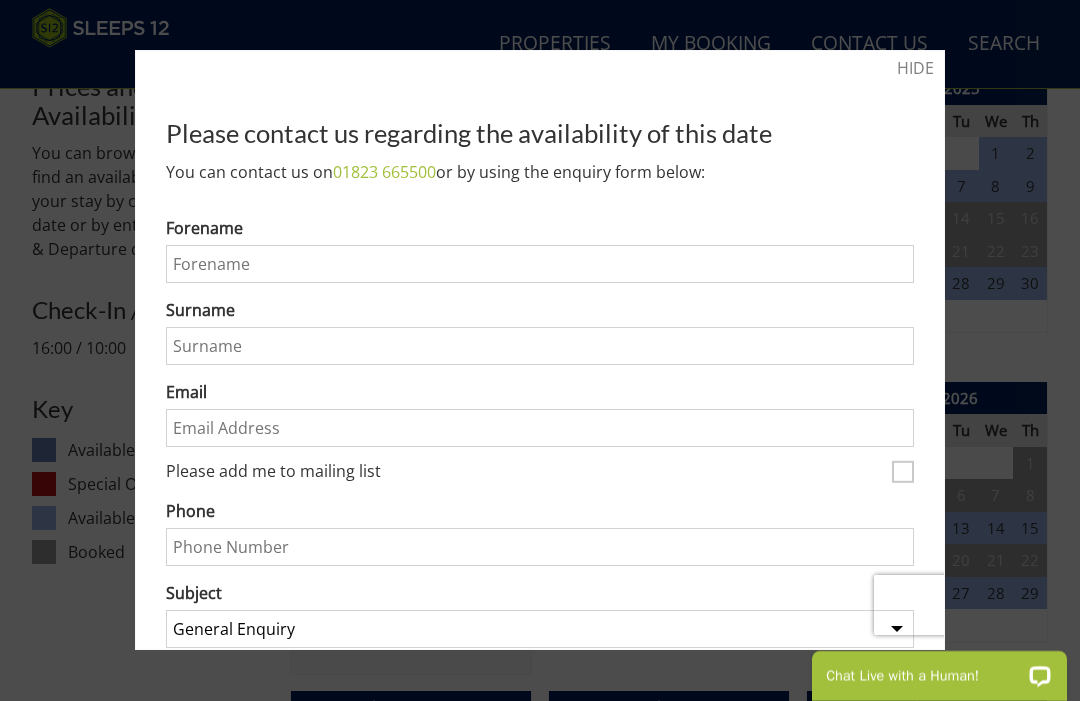 click on "HIDE" at bounding box center [915, 68] 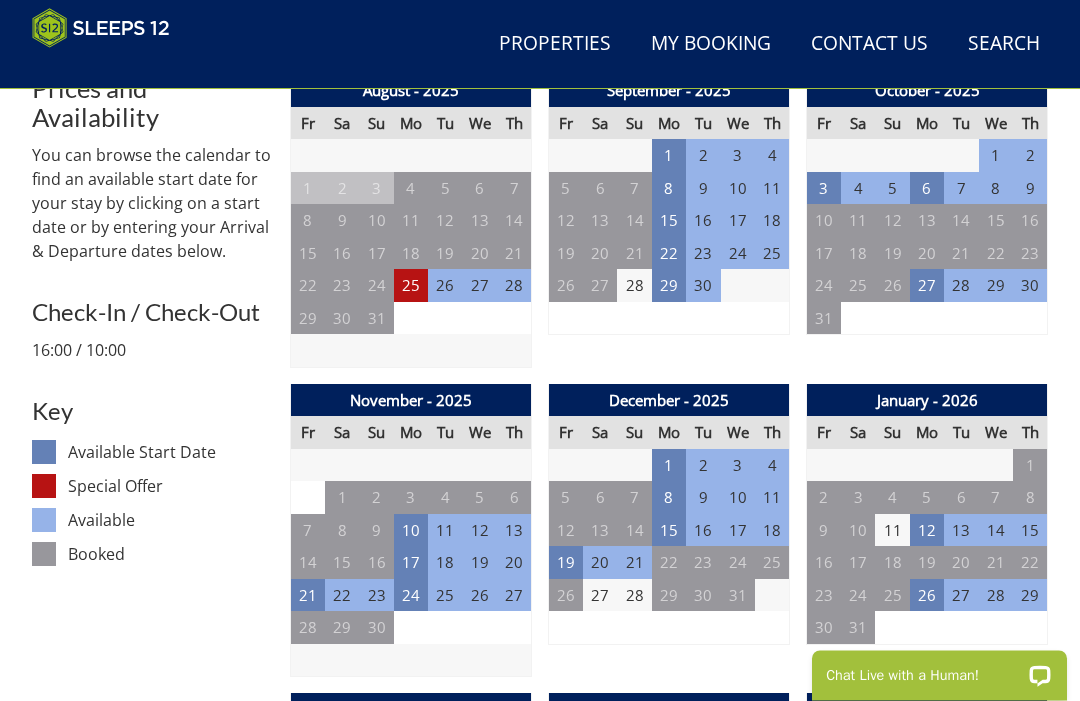 scroll, scrollTop: 785, scrollLeft: 0, axis: vertical 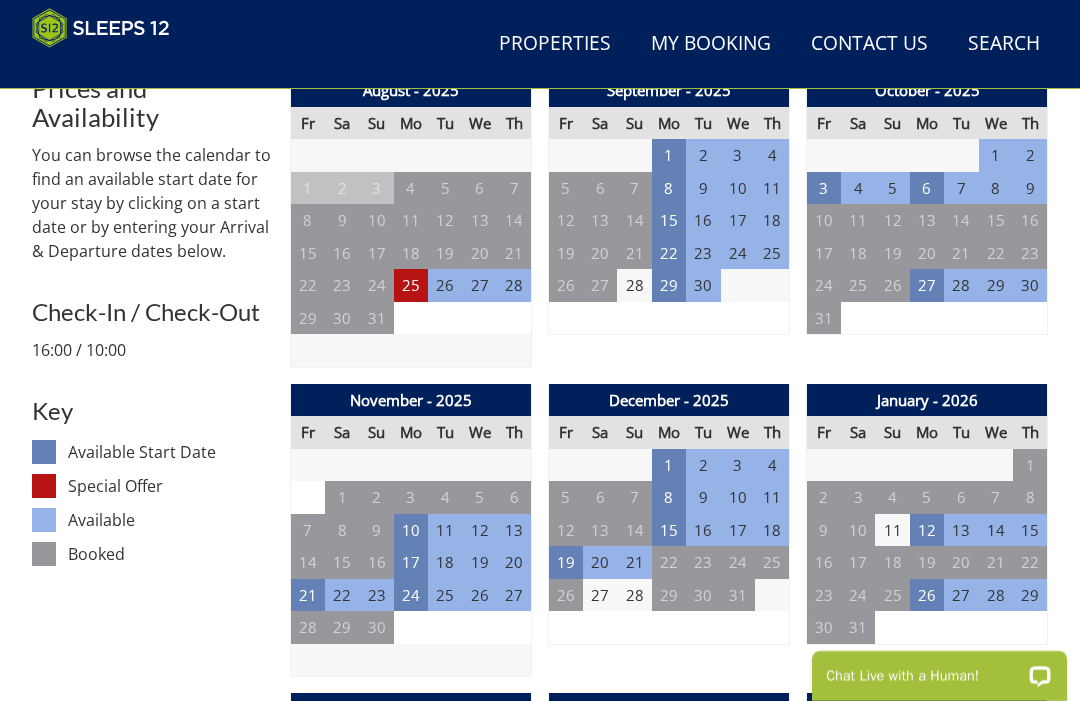 click on "26" at bounding box center (566, 595) 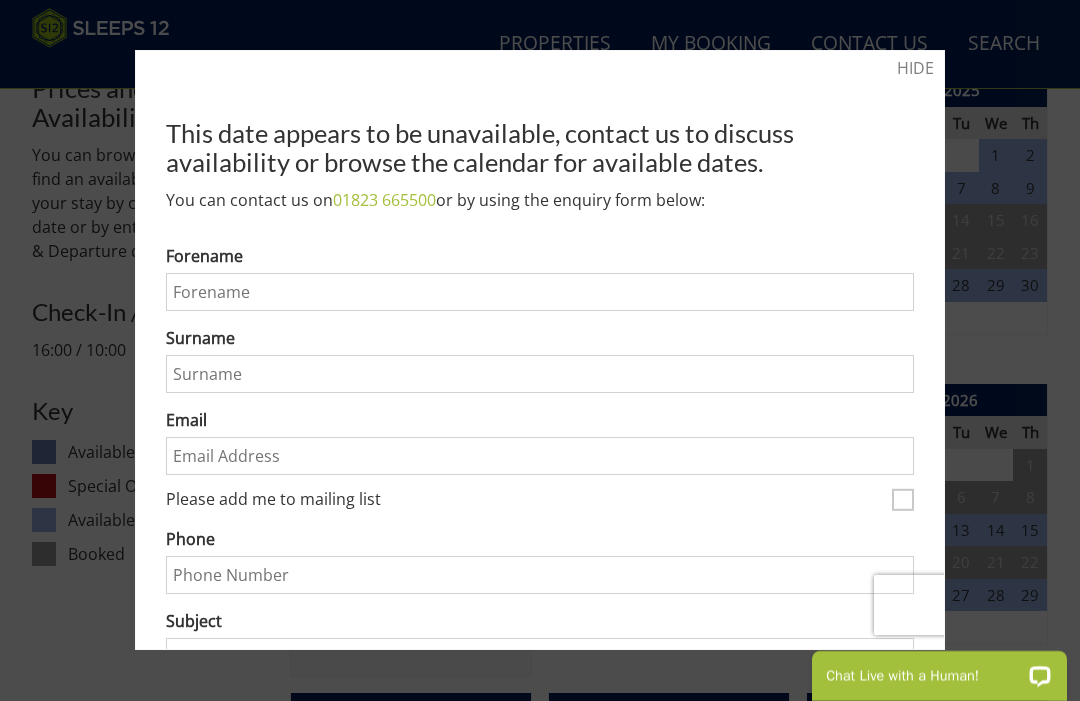 click on "HIDE" at bounding box center [915, 68] 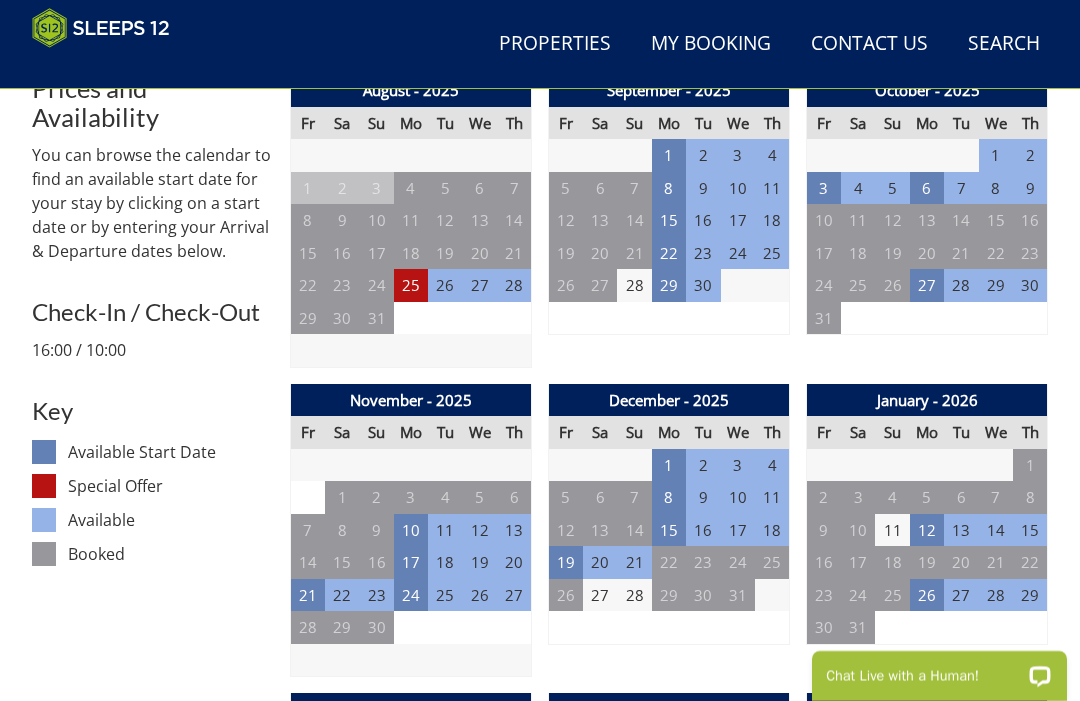 click on "28" at bounding box center (308, 627) 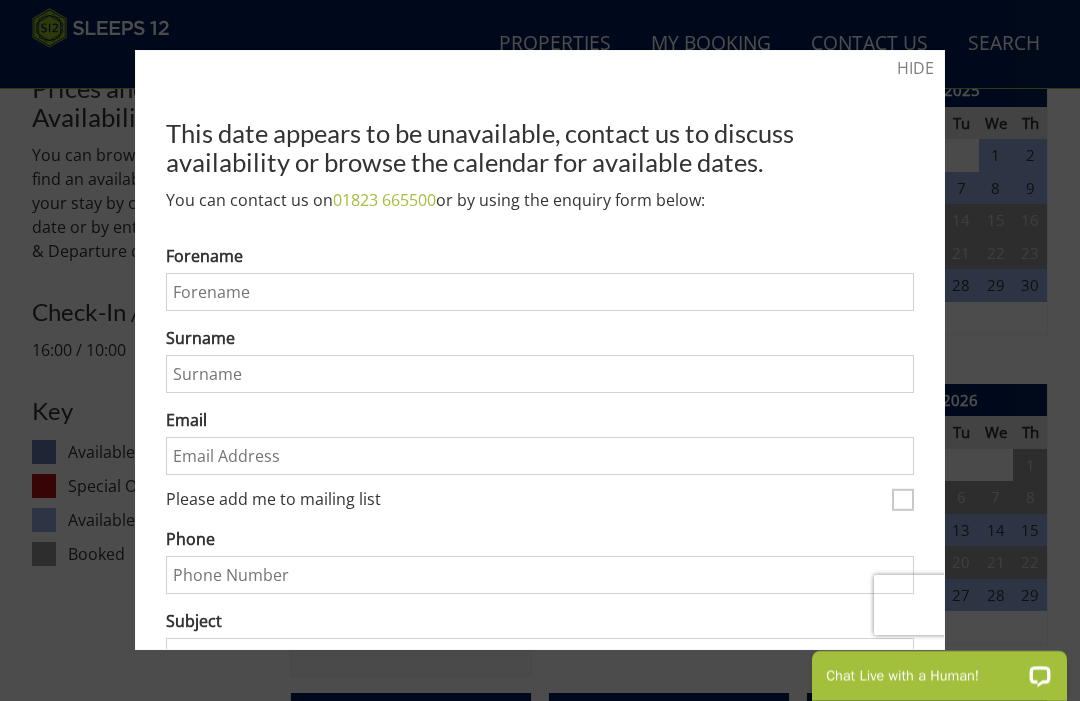 click on "HIDE" at bounding box center (915, 68) 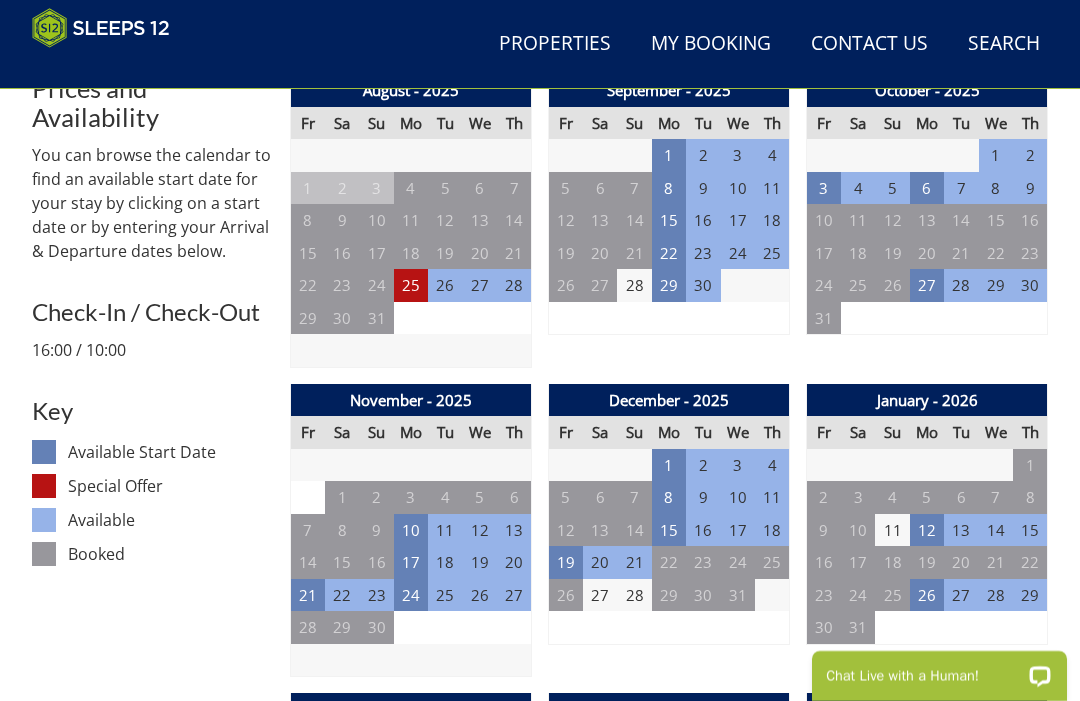 click on "21" at bounding box center [308, 595] 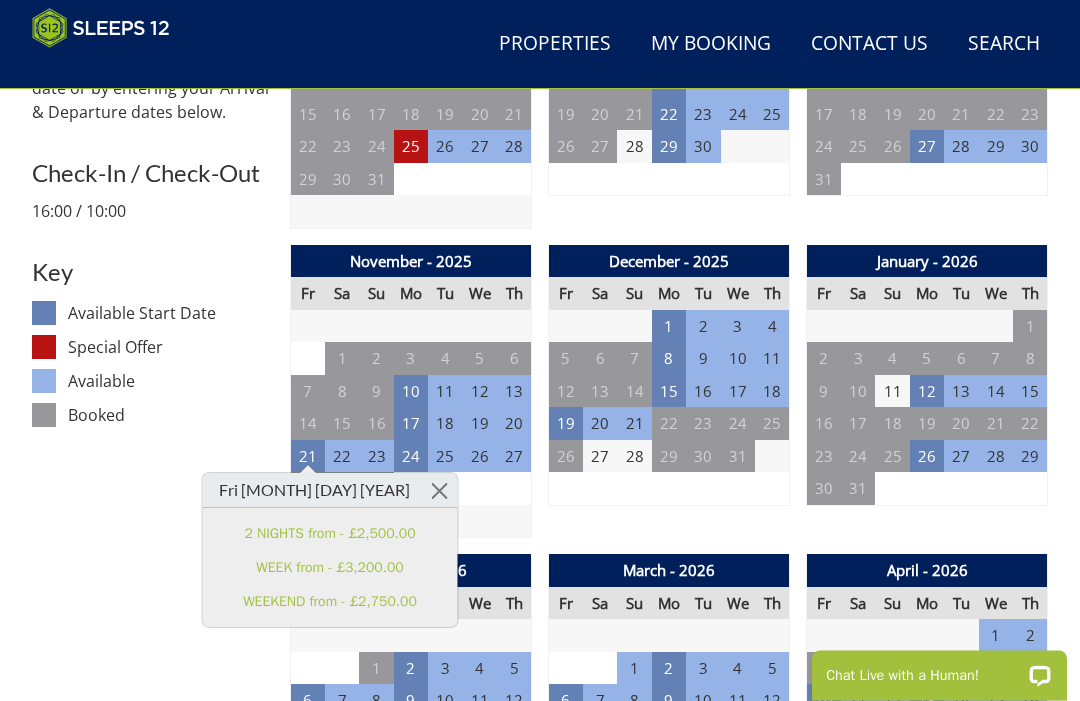 scroll, scrollTop: 946, scrollLeft: 0, axis: vertical 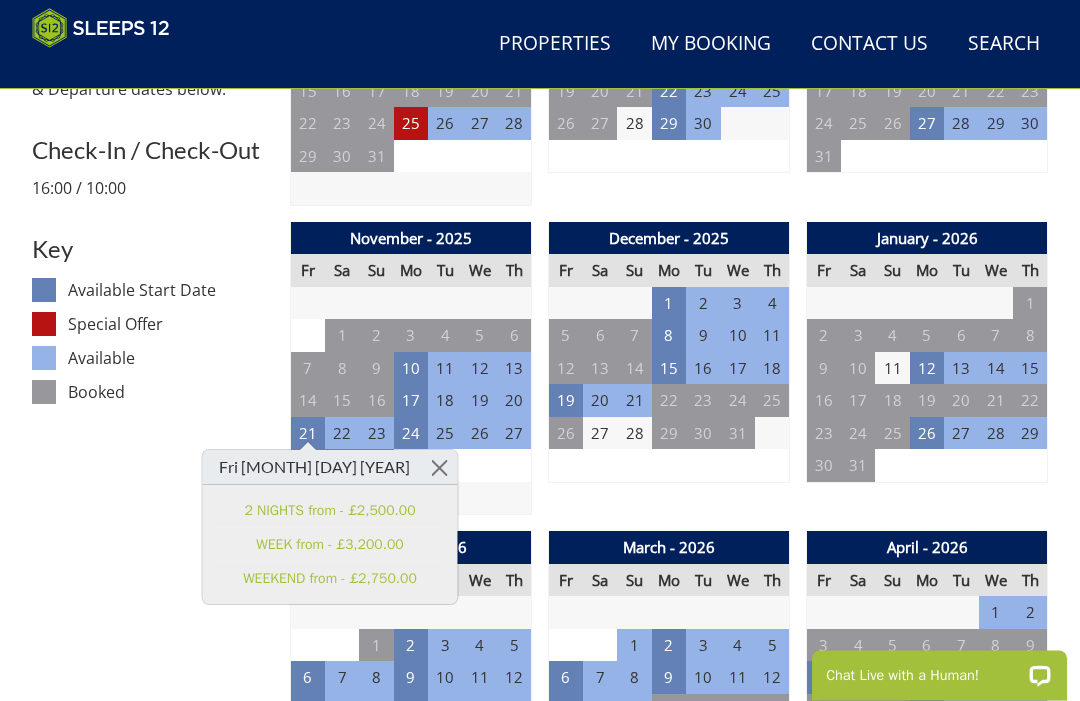 click at bounding box center [439, 468] 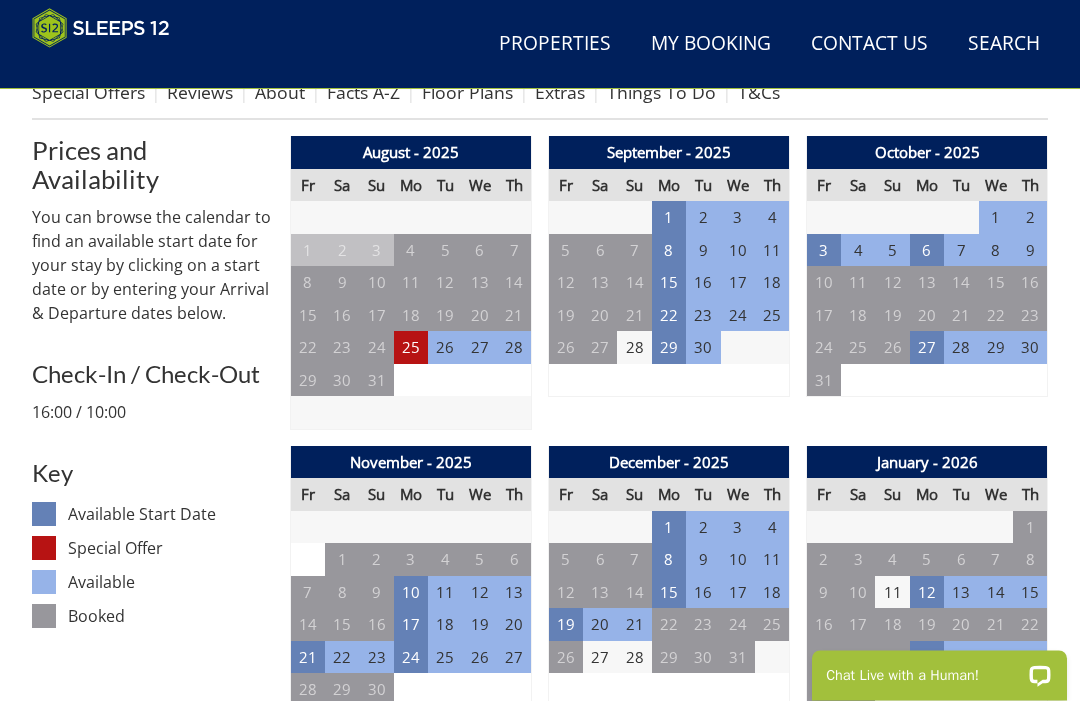 scroll, scrollTop: 723, scrollLeft: 0, axis: vertical 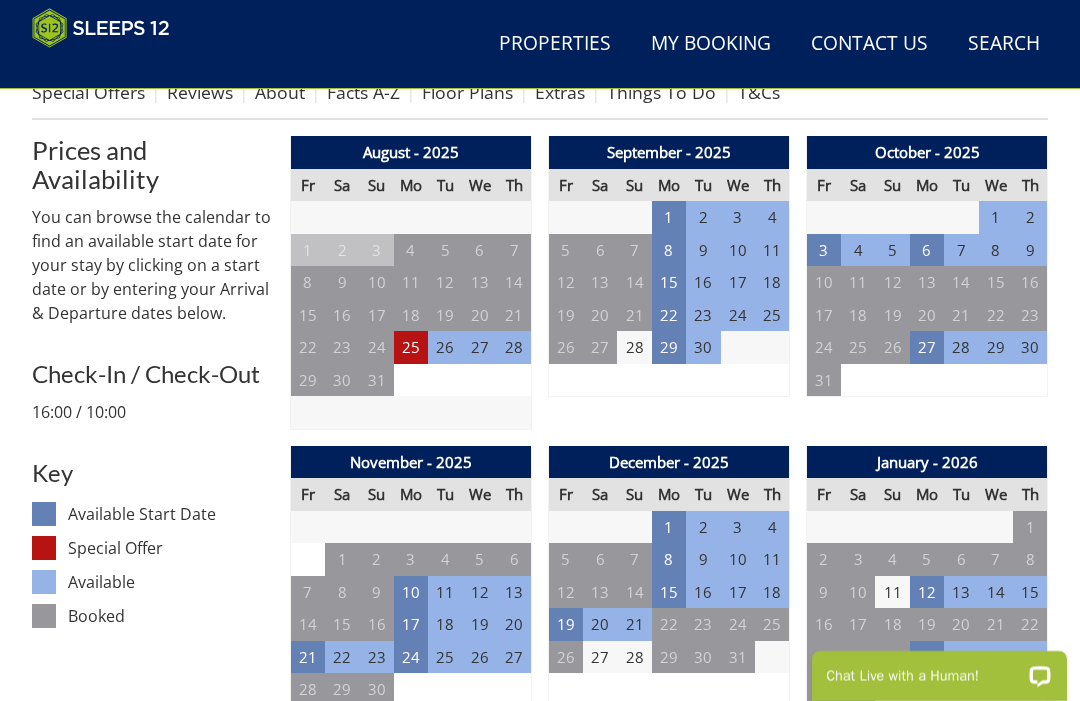 click on "3" at bounding box center [824, 250] 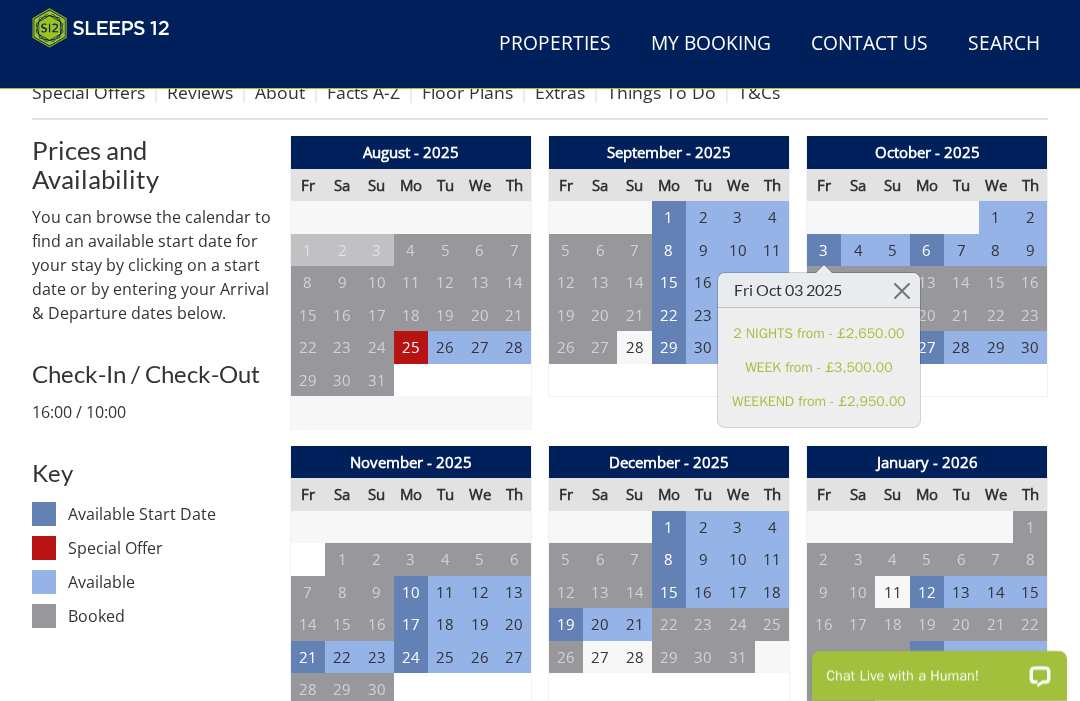 click on "2 NIGHTS from  - £2,650.00" at bounding box center [819, 333] 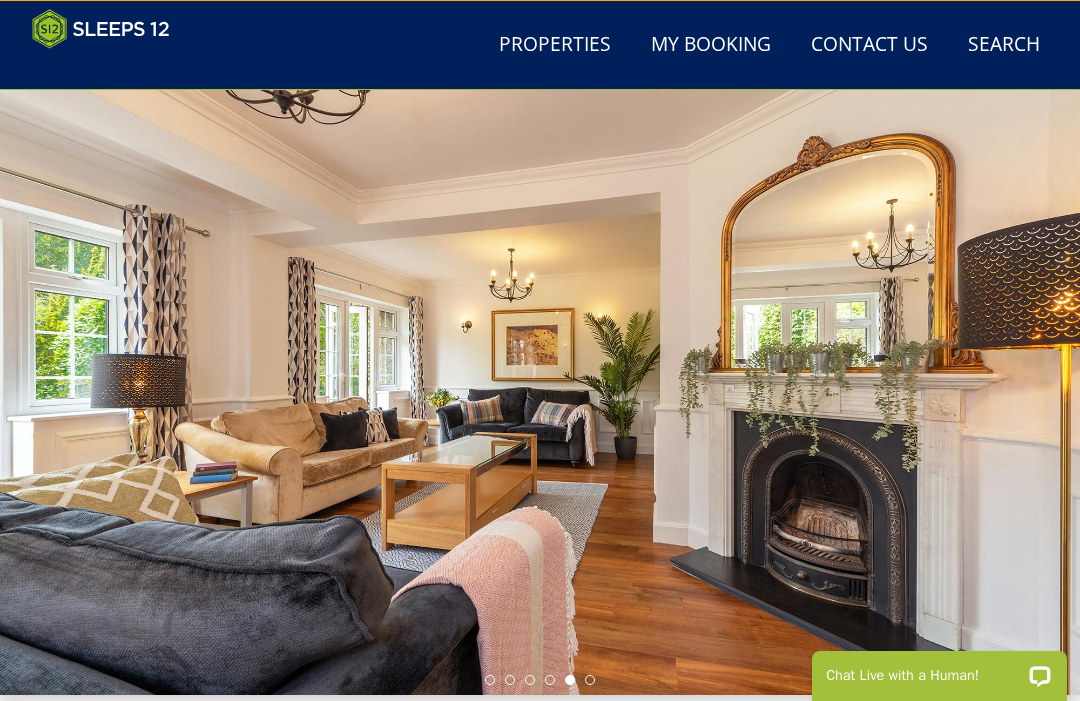 scroll, scrollTop: 0, scrollLeft: 0, axis: both 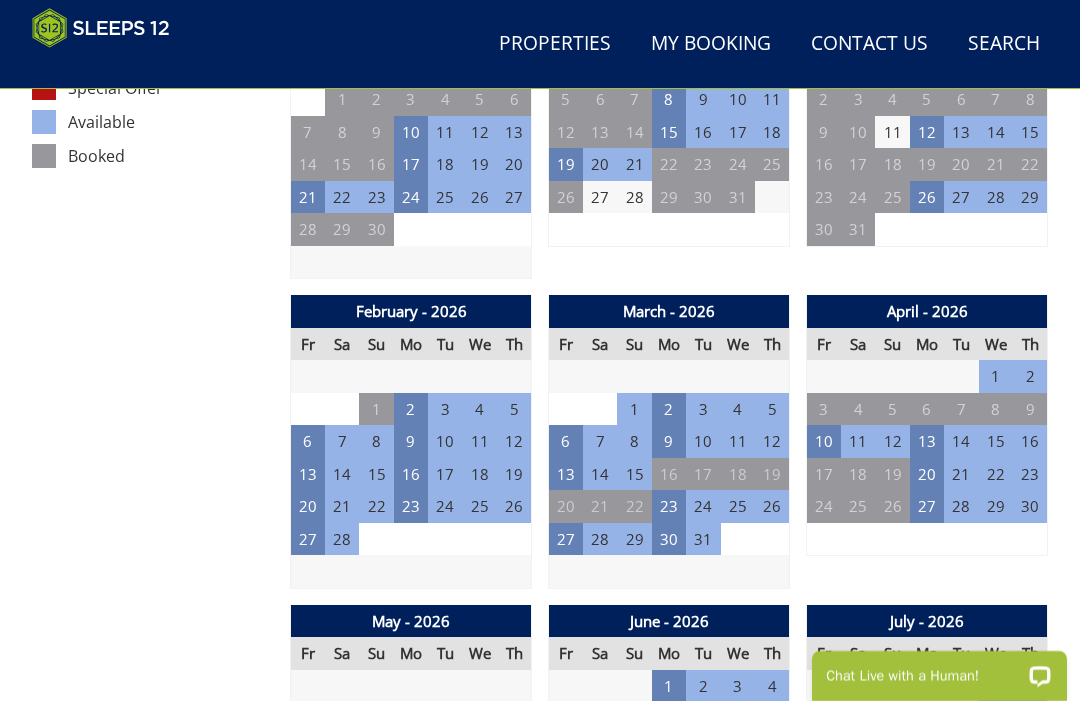 click on "6" at bounding box center [308, 441] 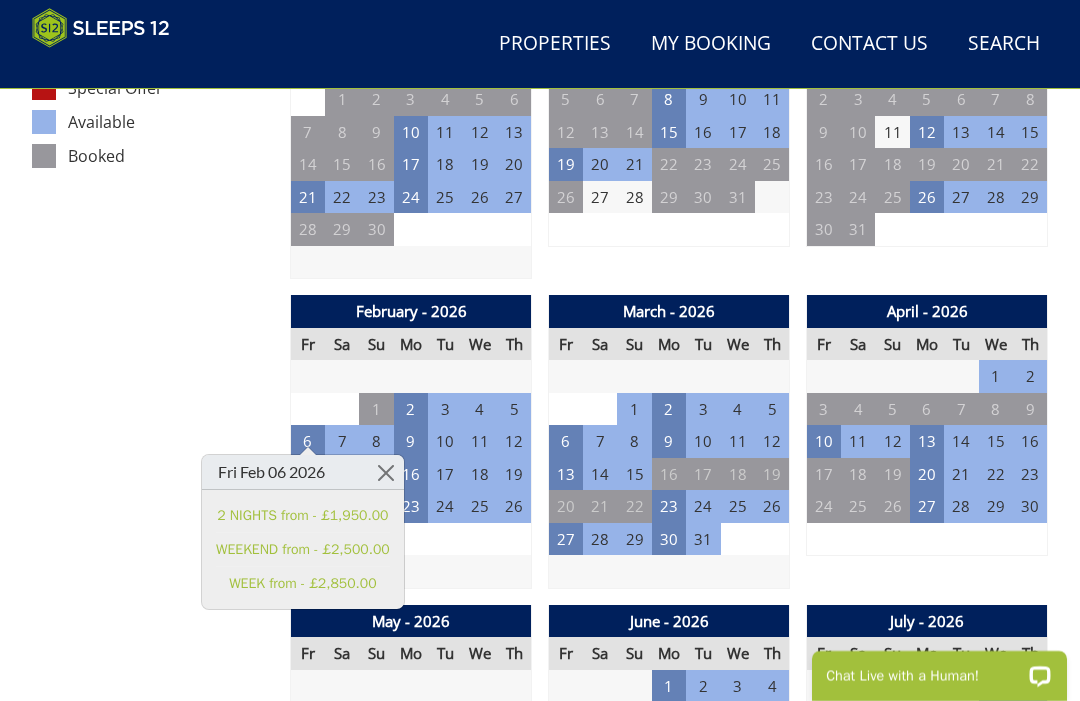 click at bounding box center [386, 472] 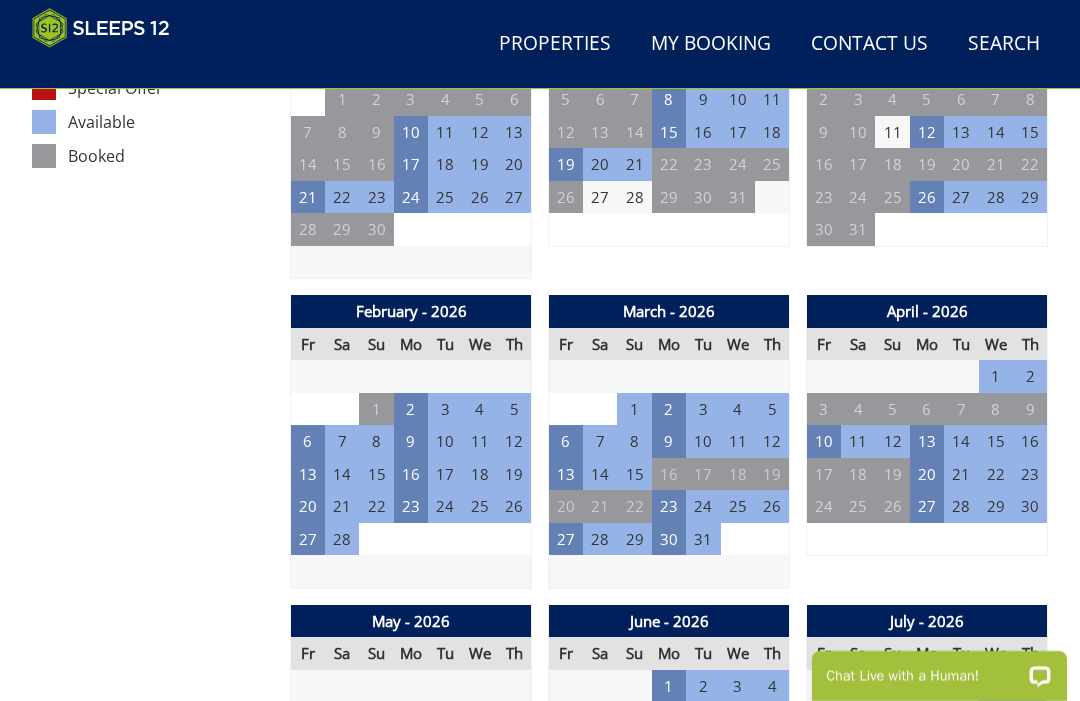 click on "13" at bounding box center (308, 474) 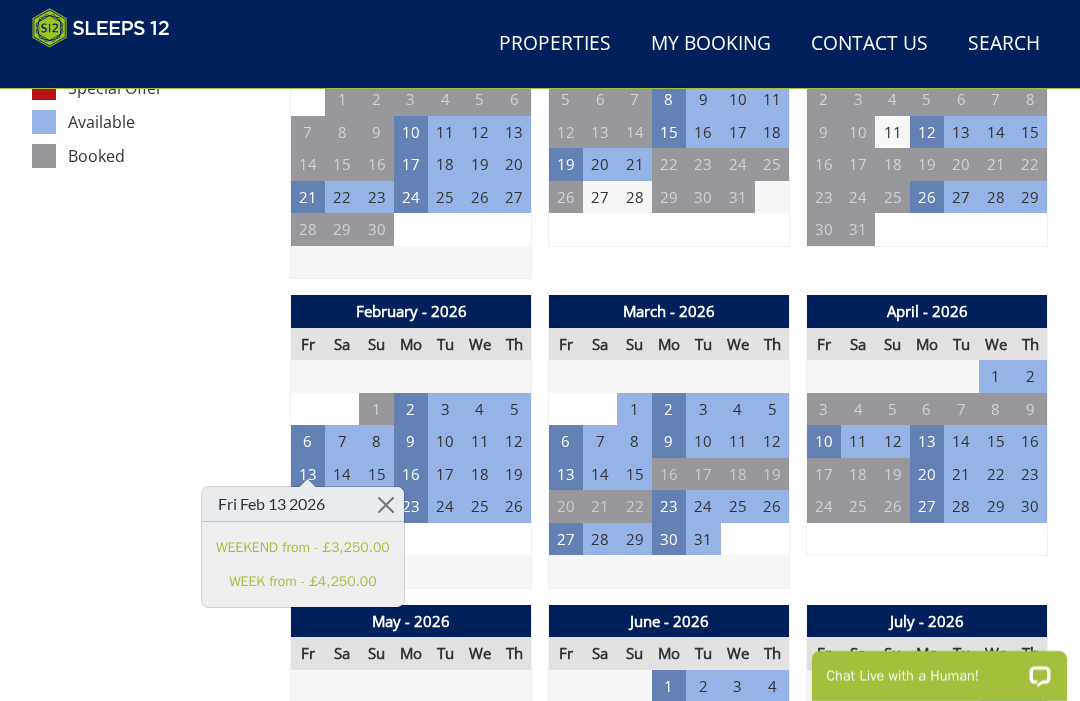 click at bounding box center (386, 504) 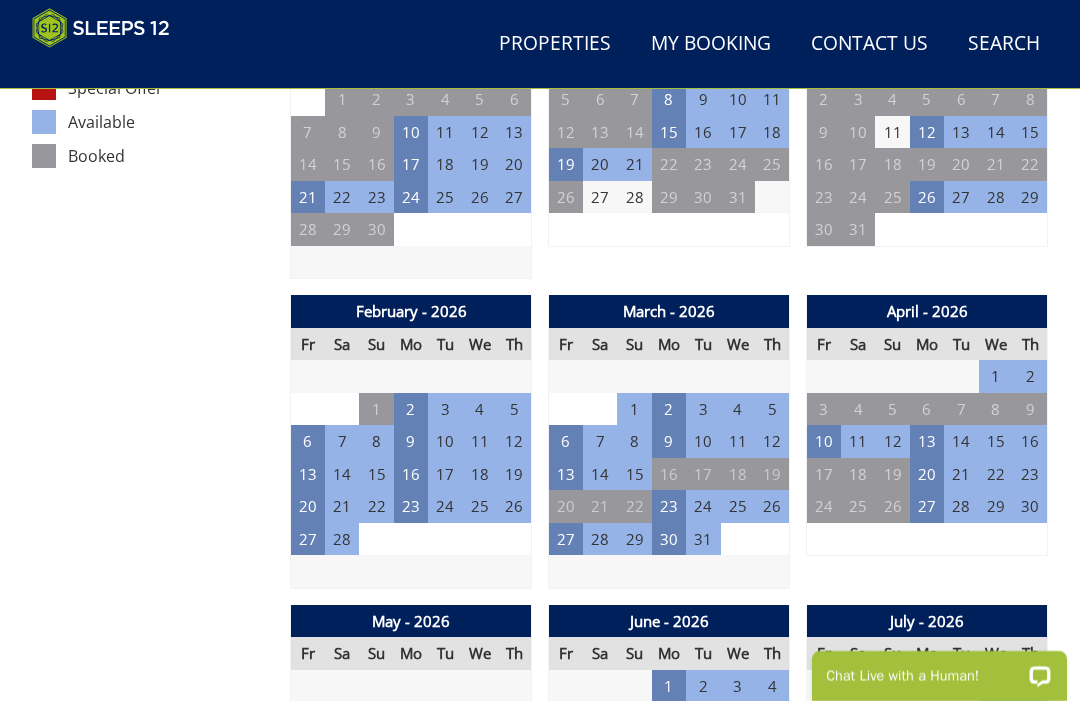 click on "20" at bounding box center (308, 506) 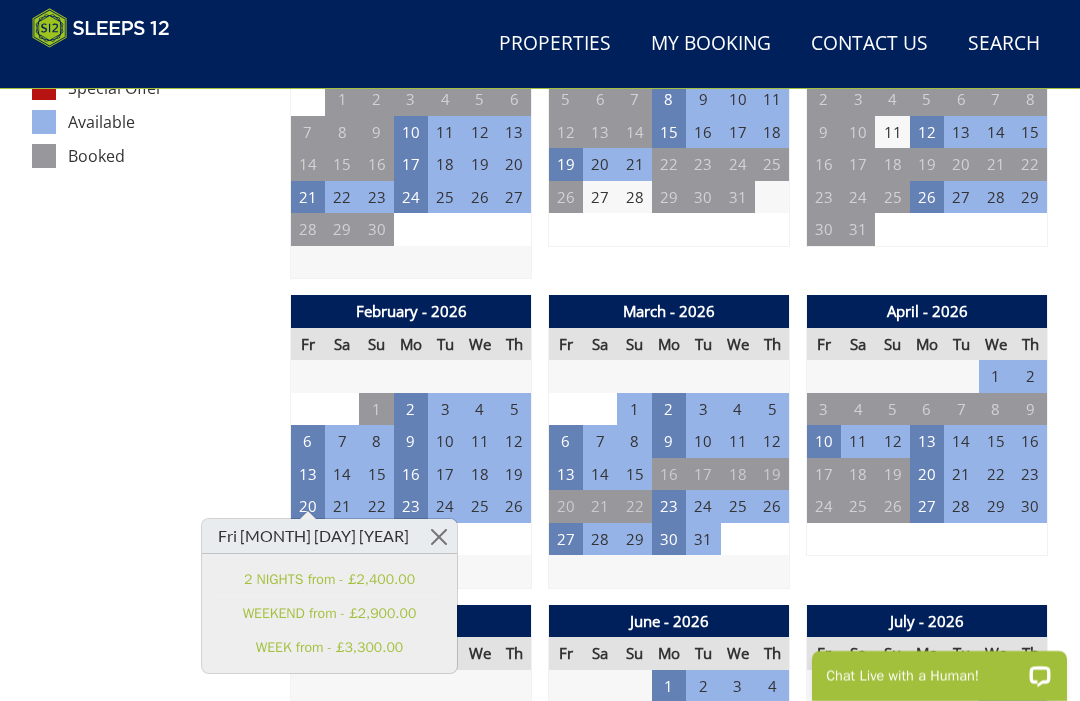 click at bounding box center (439, 536) 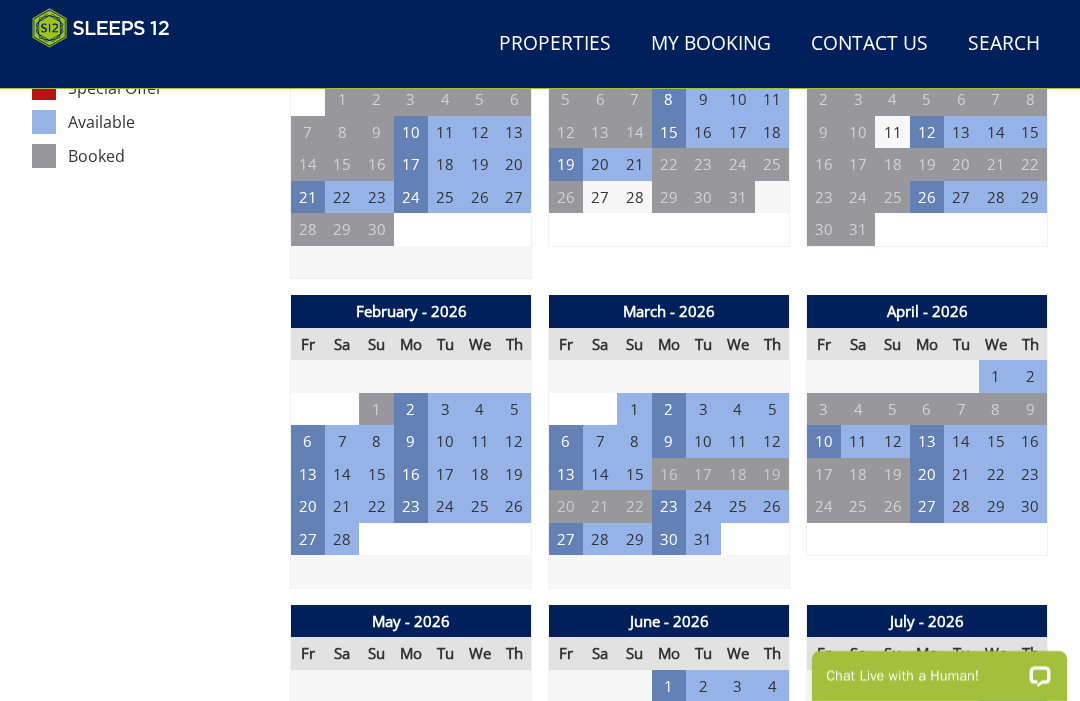 click on "27" at bounding box center (308, 539) 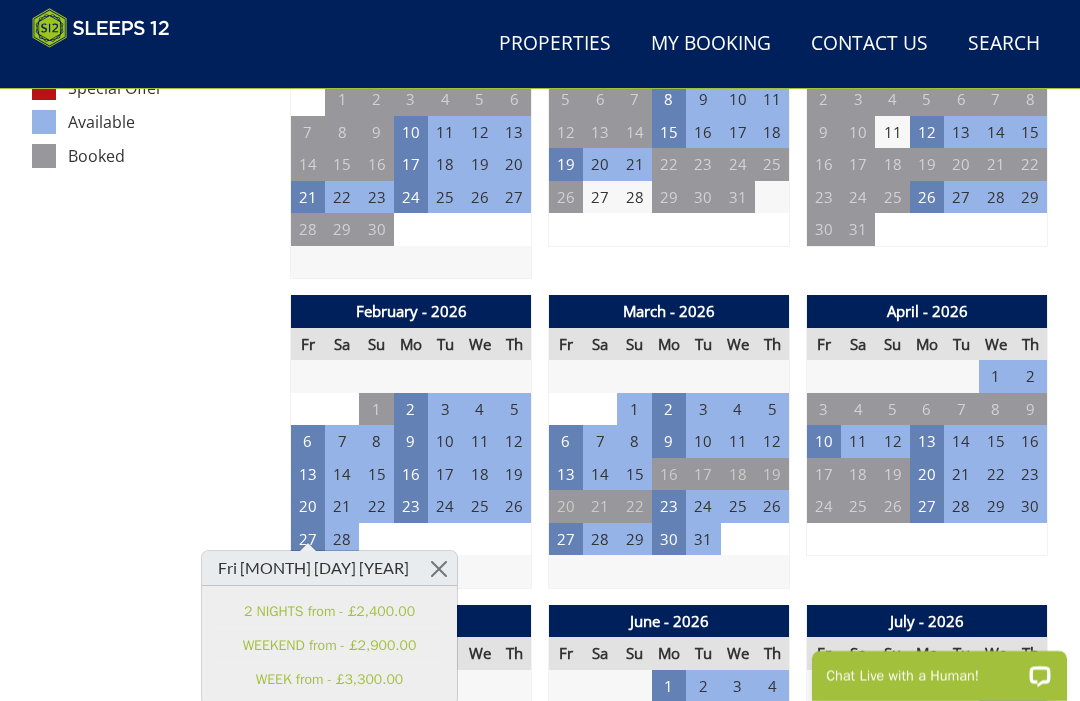 click at bounding box center [439, 568] 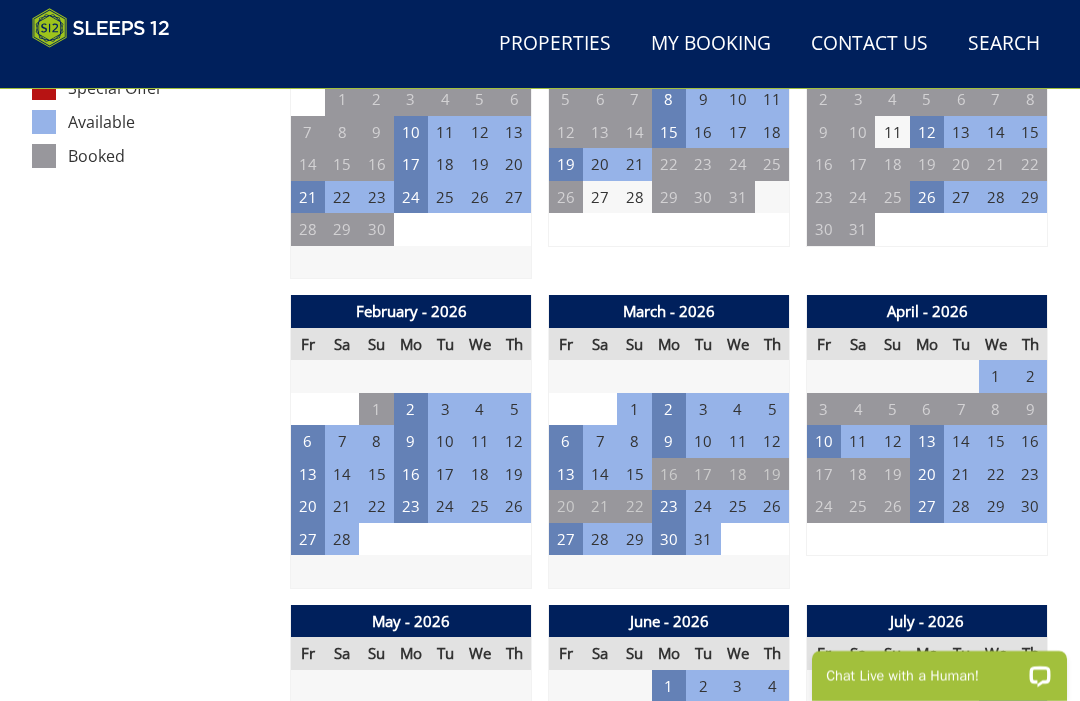 click on "6" at bounding box center (566, 441) 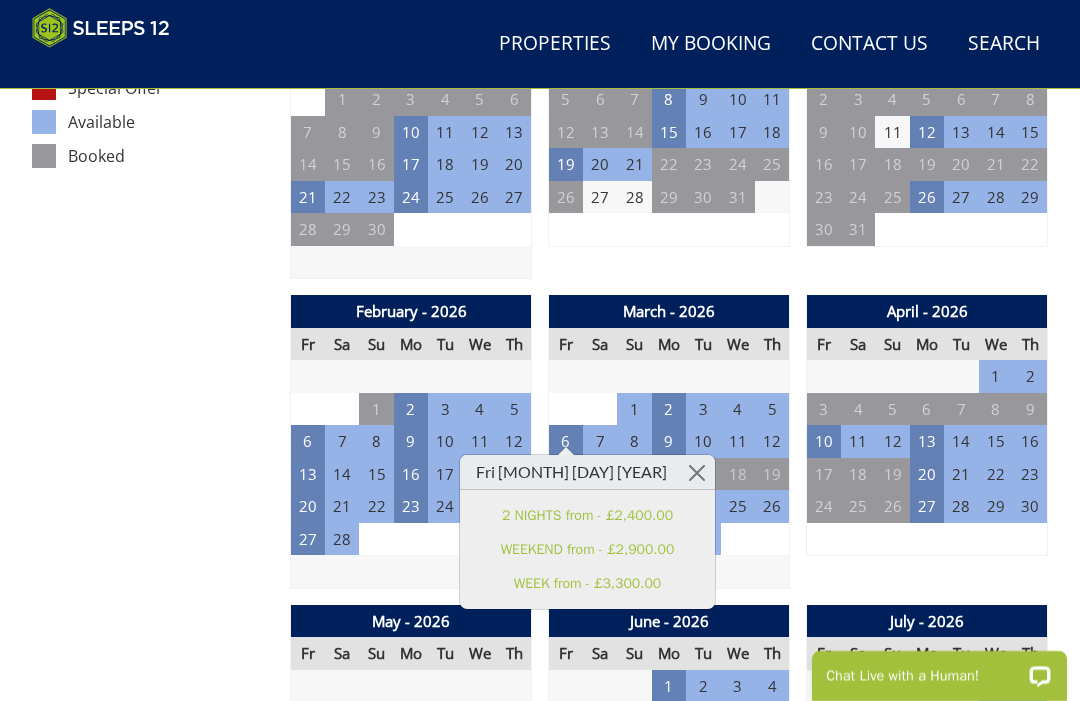 click at bounding box center (697, 472) 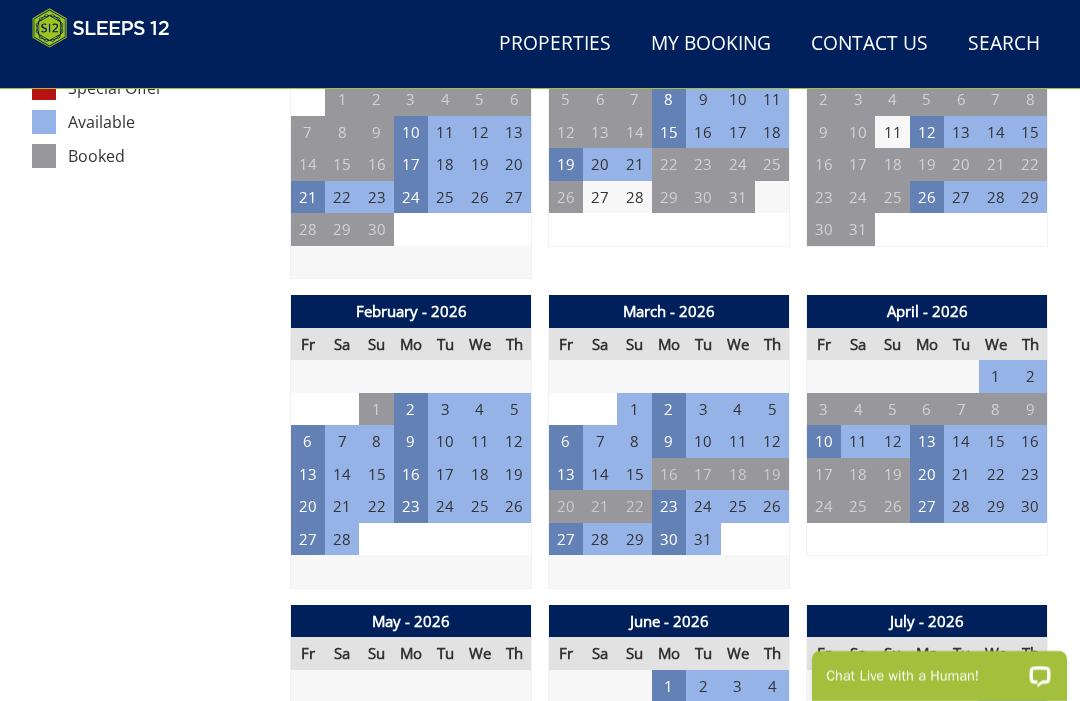 click on "13" at bounding box center (566, 474) 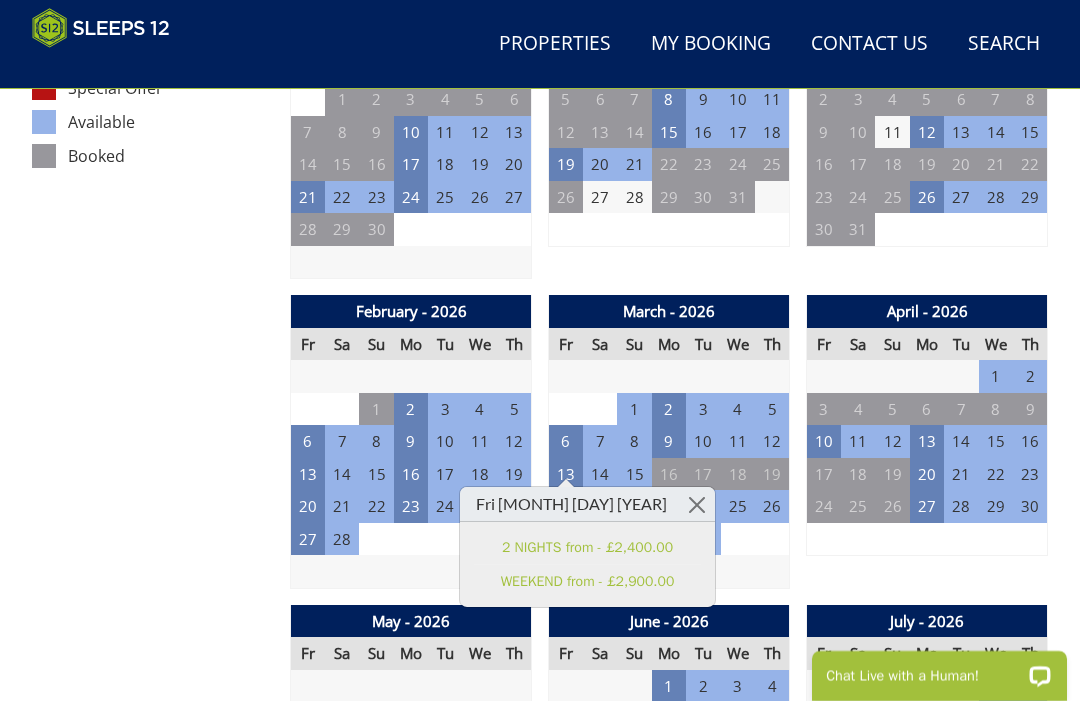 click at bounding box center [697, 504] 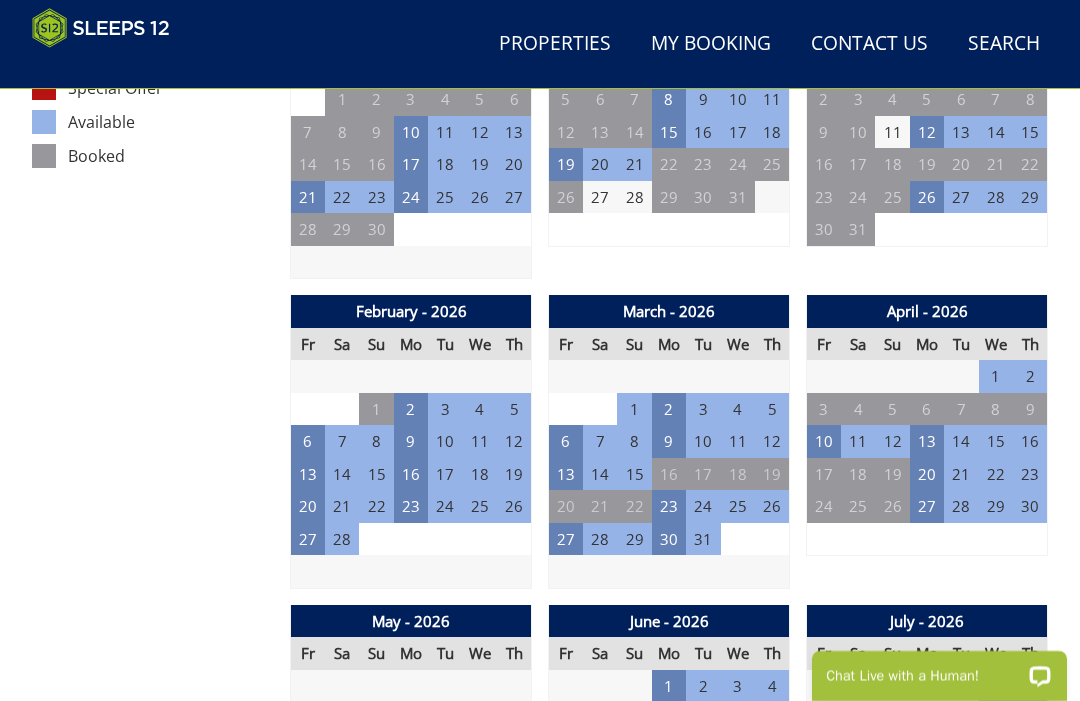 click on "27" at bounding box center (566, 539) 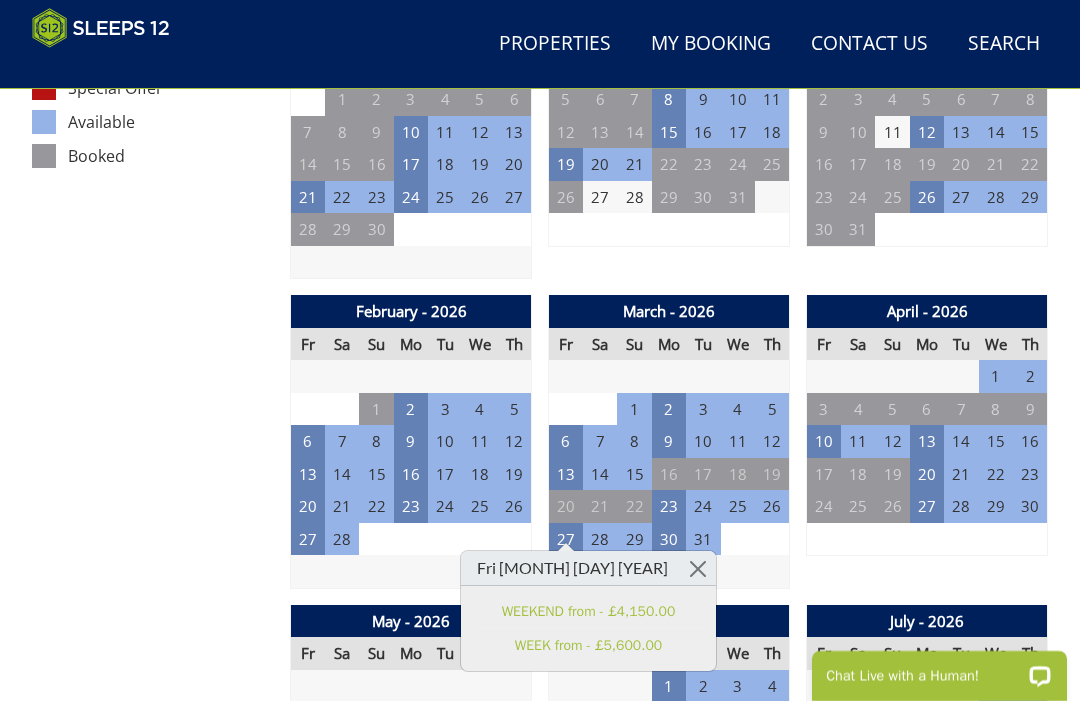 click at bounding box center (698, 568) 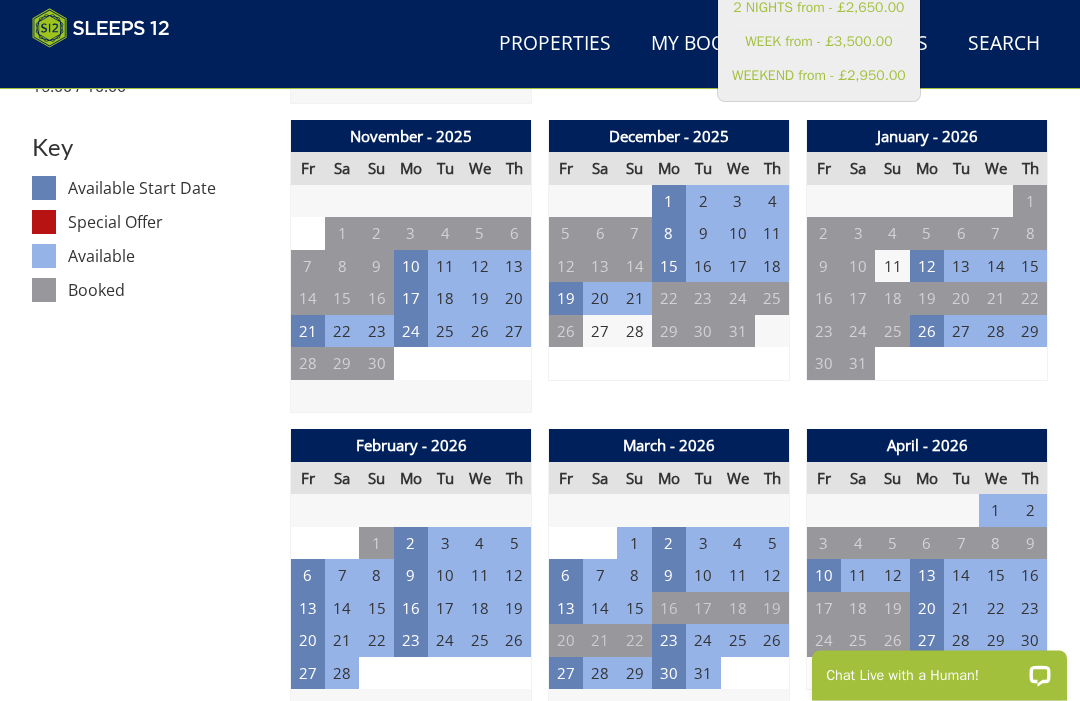 scroll, scrollTop: 1002, scrollLeft: 0, axis: vertical 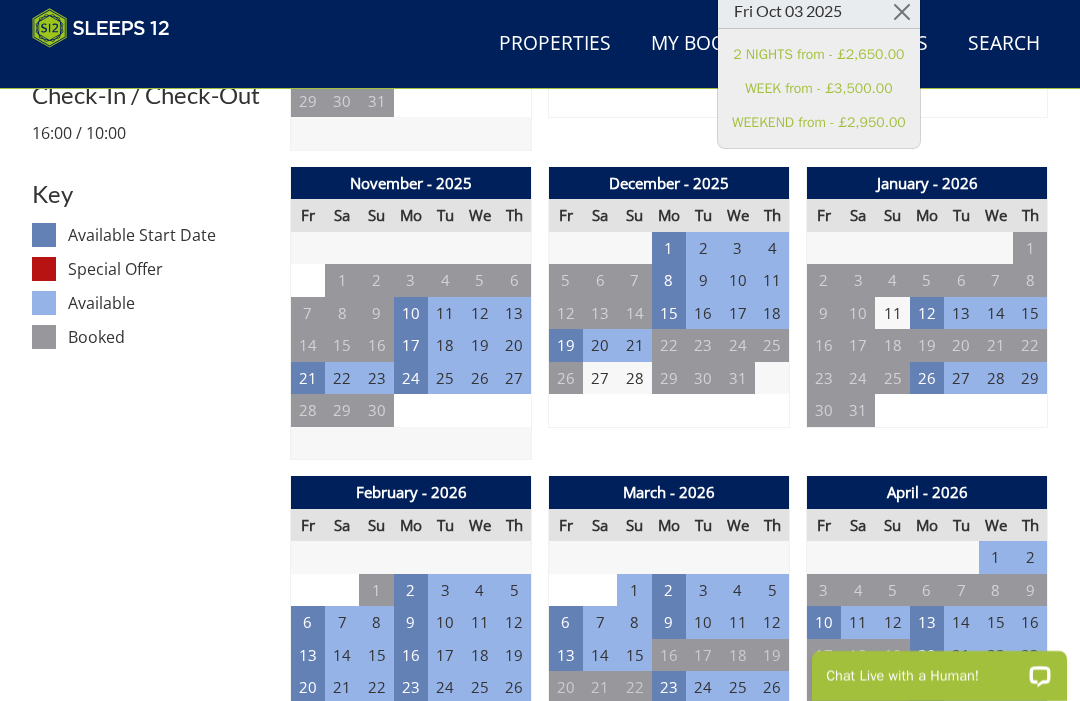click on "26" at bounding box center (927, 378) 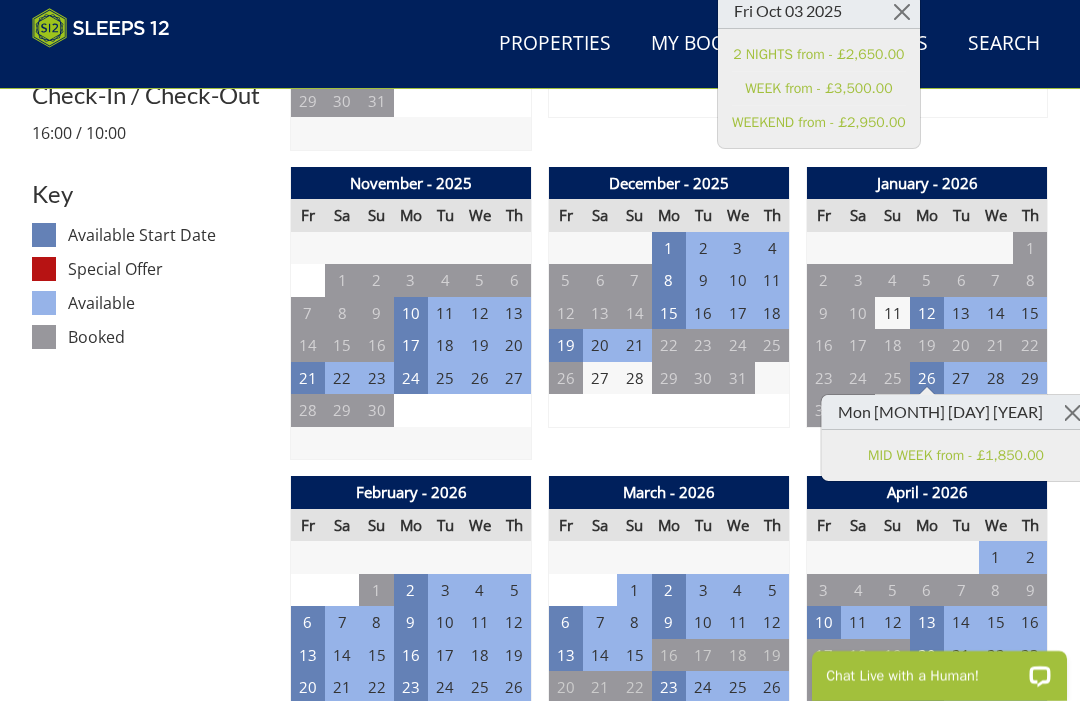 click at bounding box center [1072, 412] 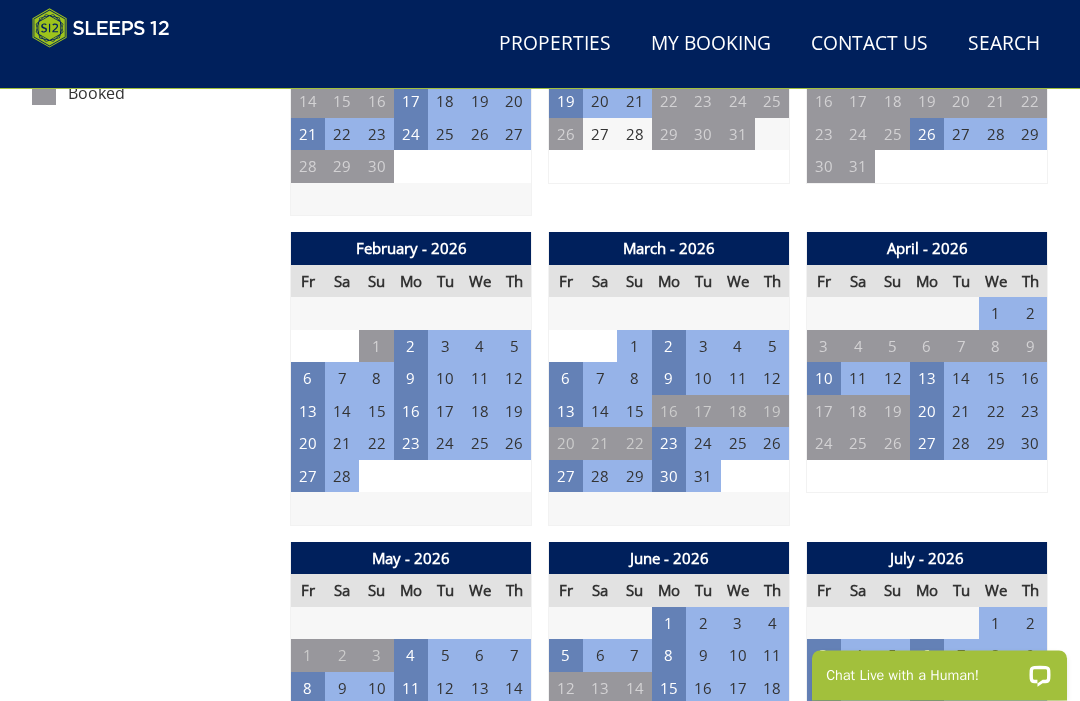 scroll, scrollTop: 1246, scrollLeft: 0, axis: vertical 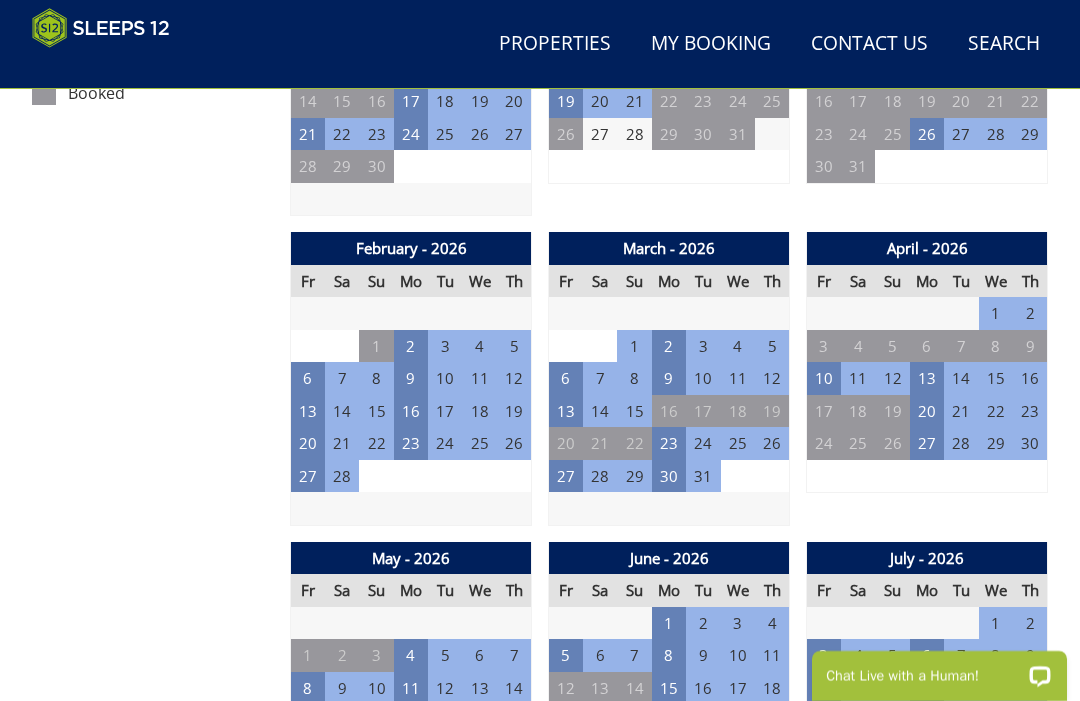 click on "10" at bounding box center [824, 378] 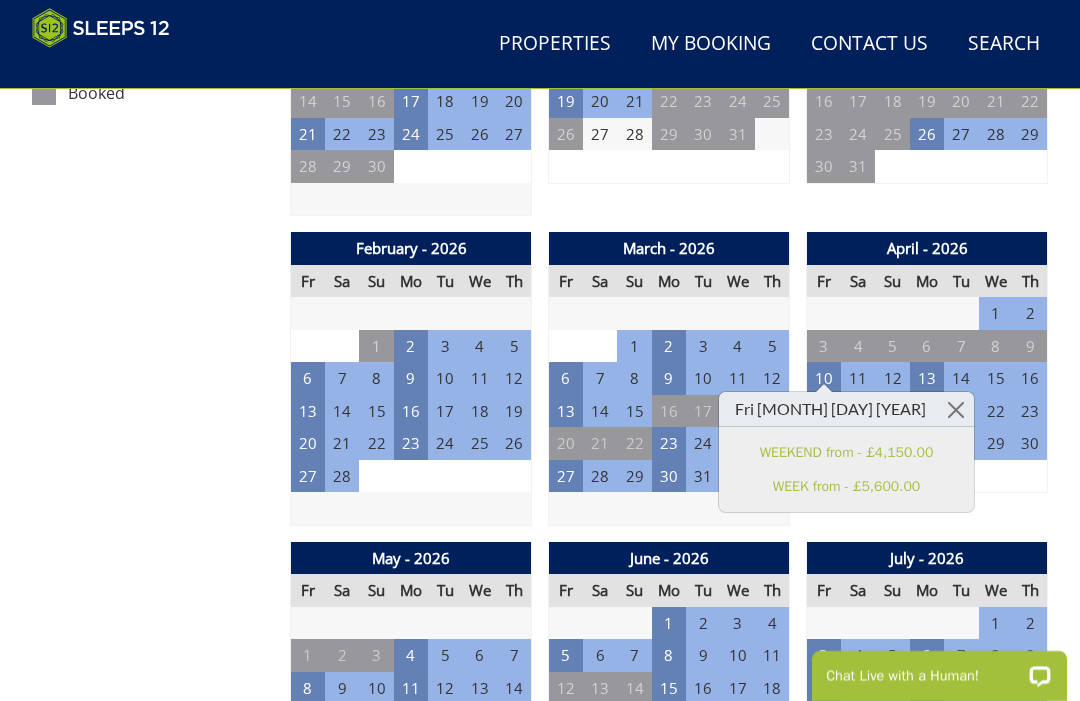 click at bounding box center (956, 409) 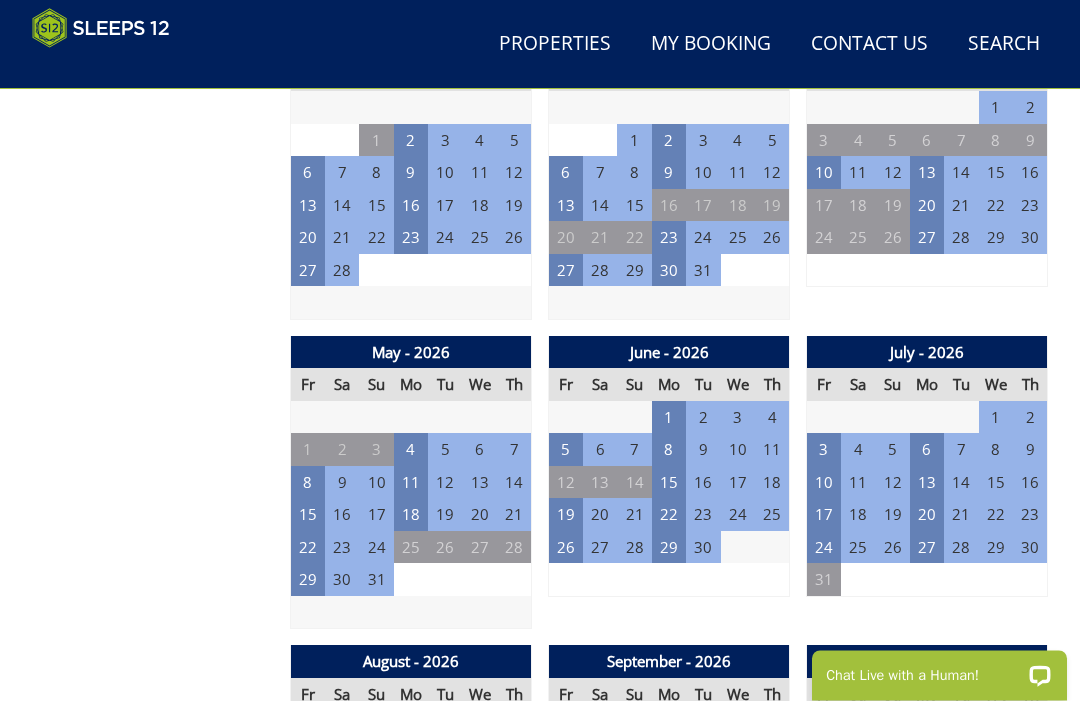 scroll, scrollTop: 1452, scrollLeft: 0, axis: vertical 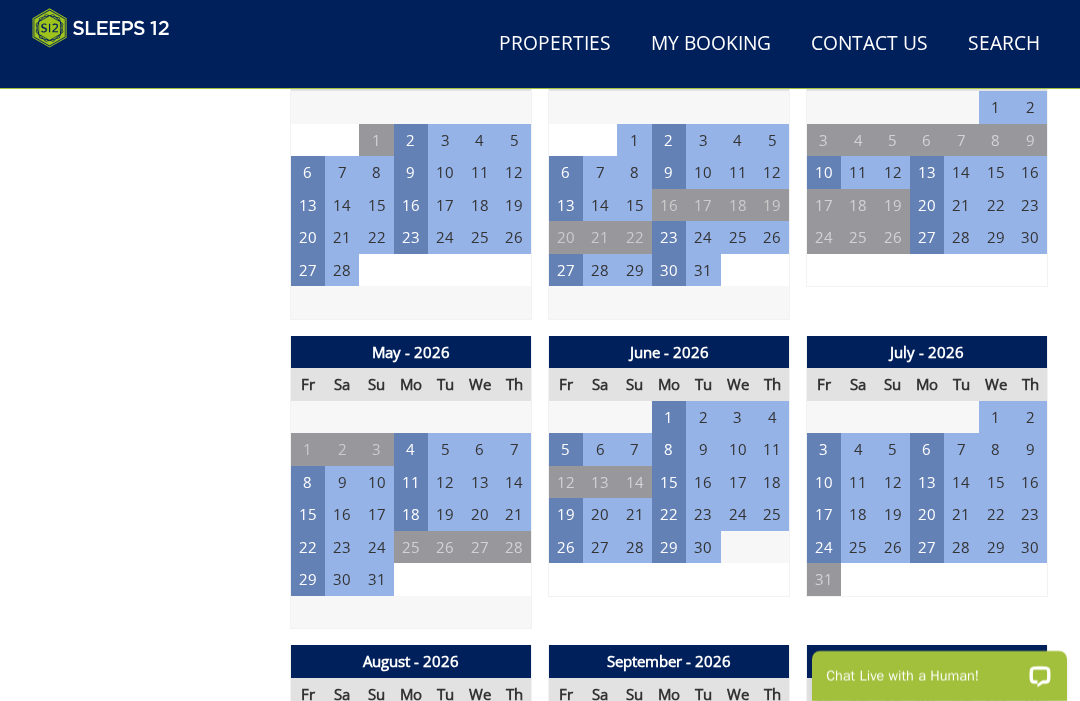 click on "8" at bounding box center [308, 482] 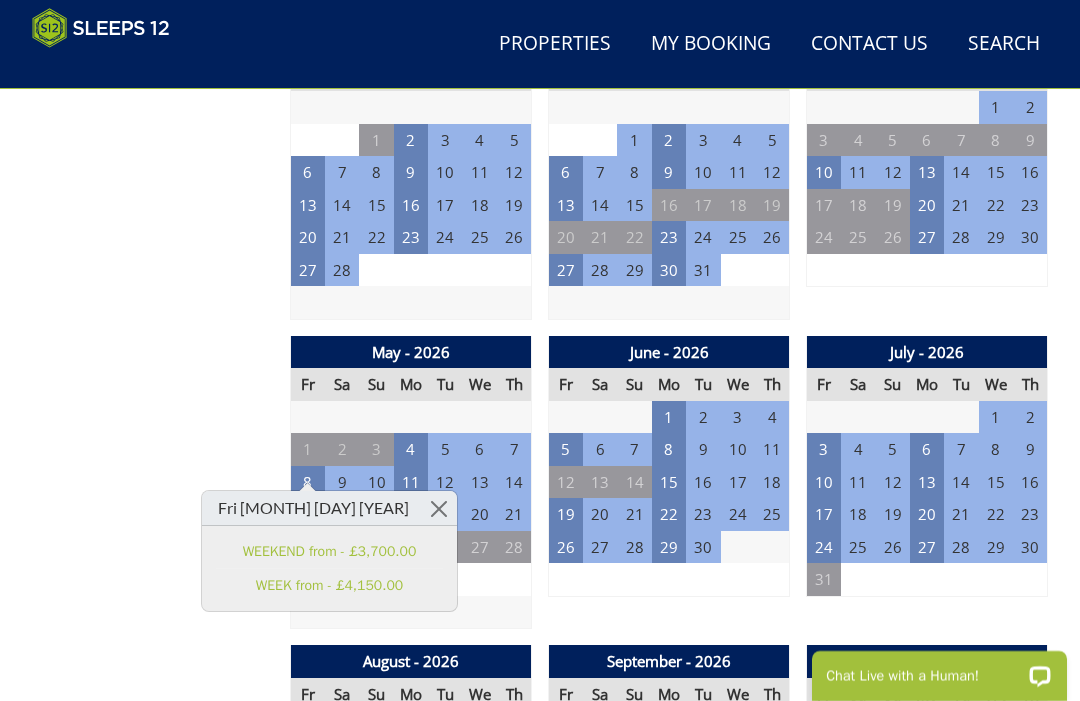 click at bounding box center (439, 508) 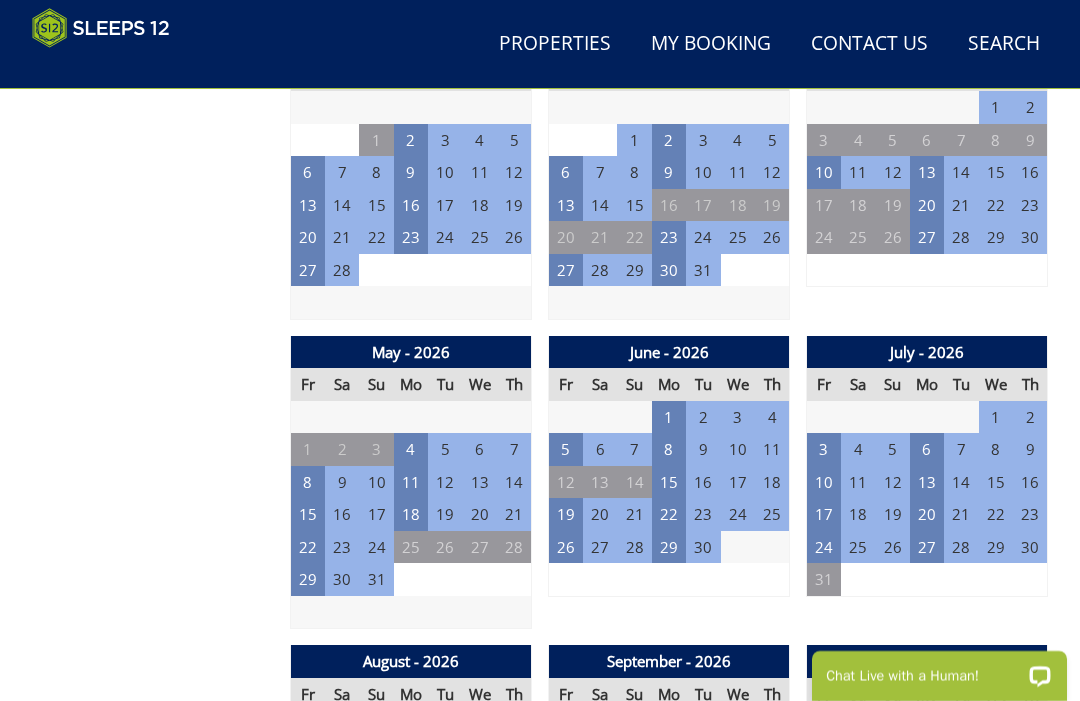 click on "15" at bounding box center [308, 514] 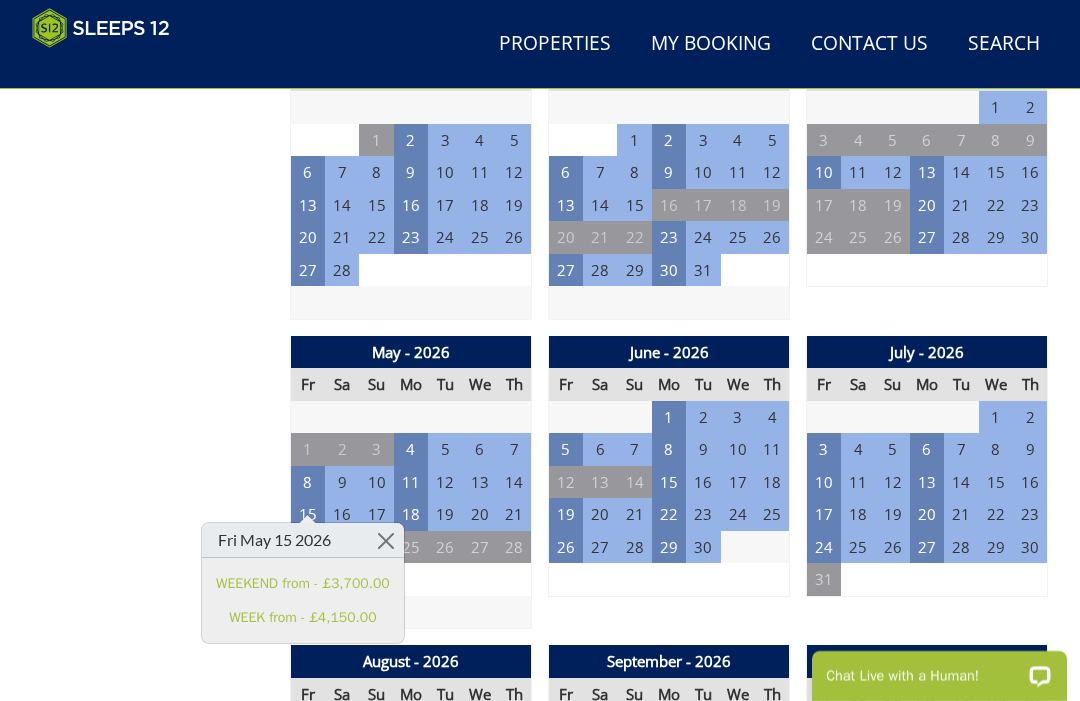 click at bounding box center (386, 540) 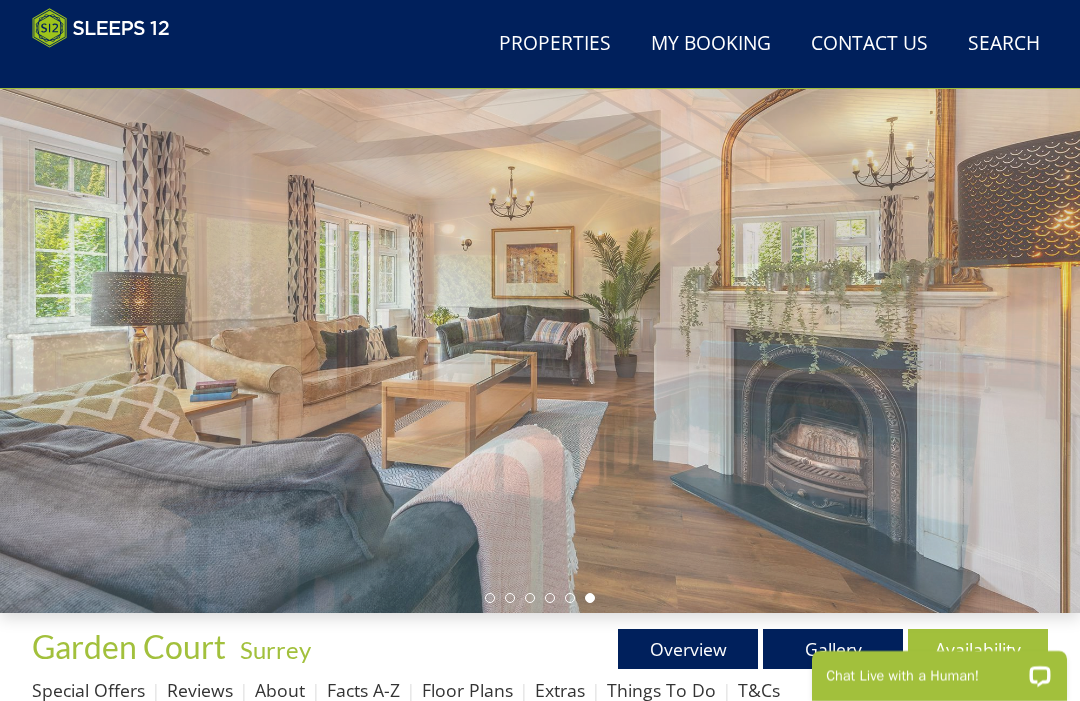 scroll, scrollTop: 0, scrollLeft: 0, axis: both 